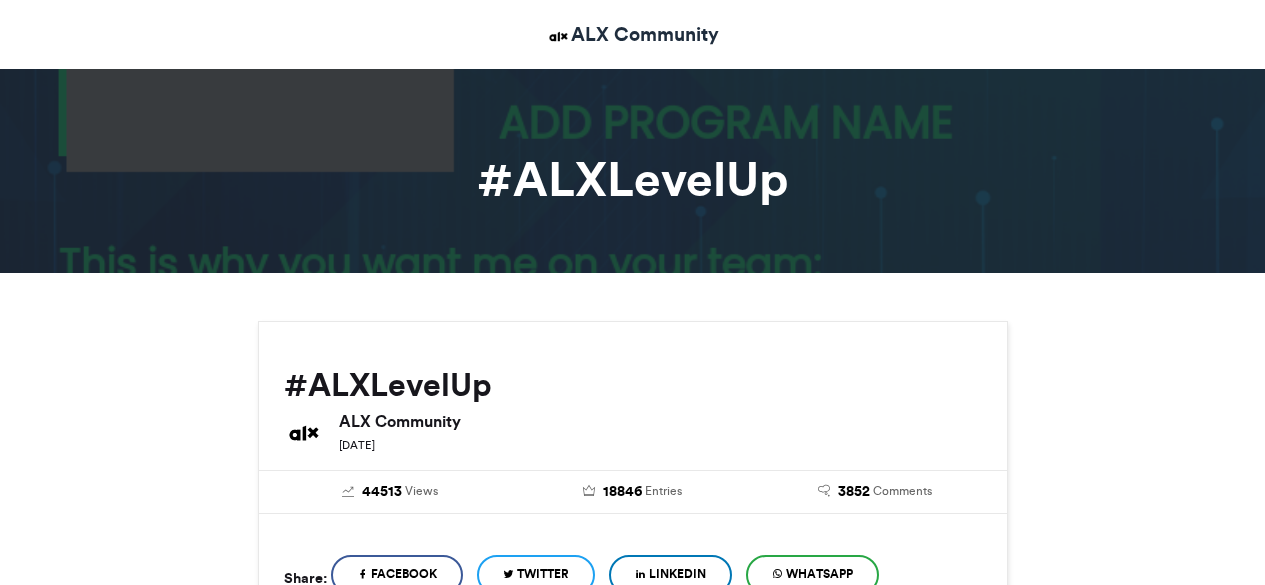 scroll, scrollTop: 0, scrollLeft: 0, axis: both 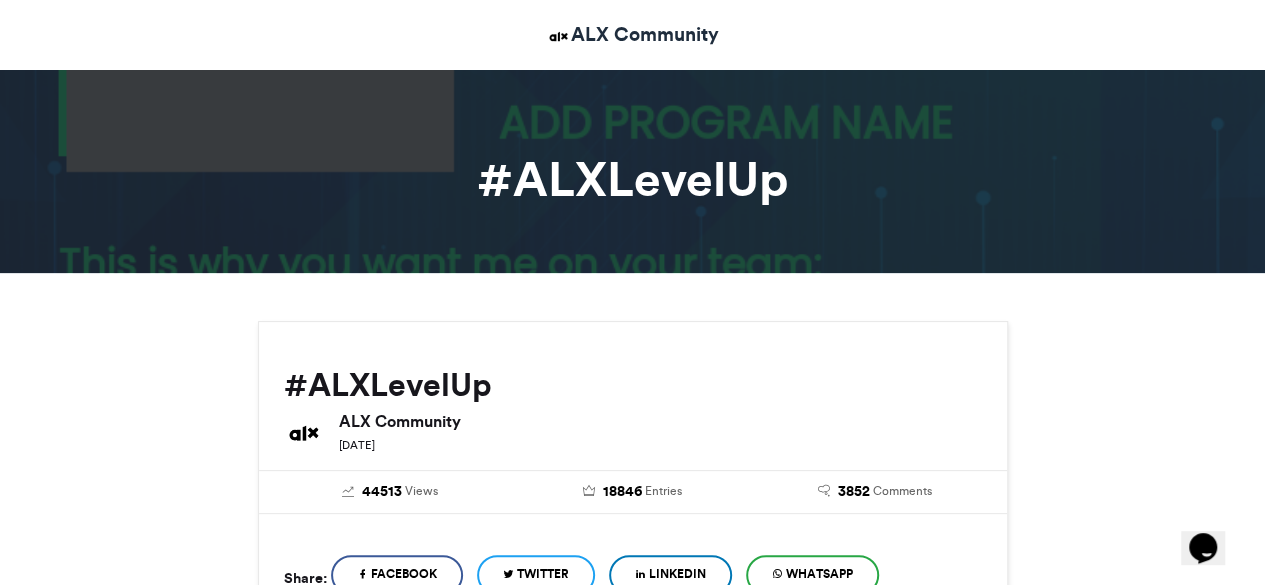click at bounding box center [632, 164] 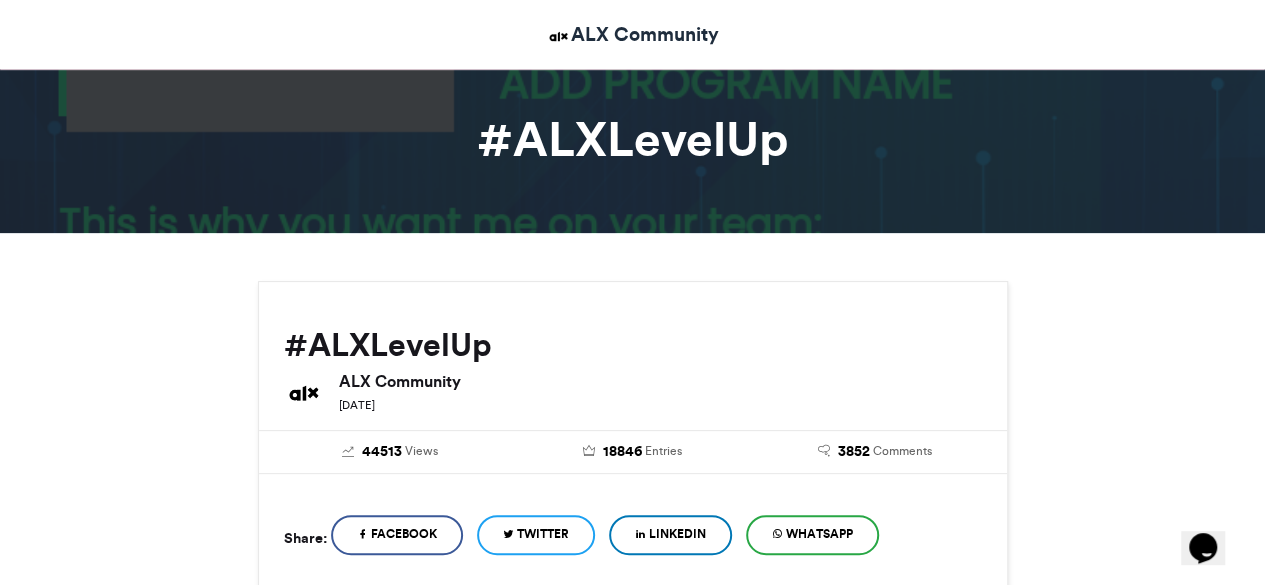 scroll, scrollTop: 80, scrollLeft: 0, axis: vertical 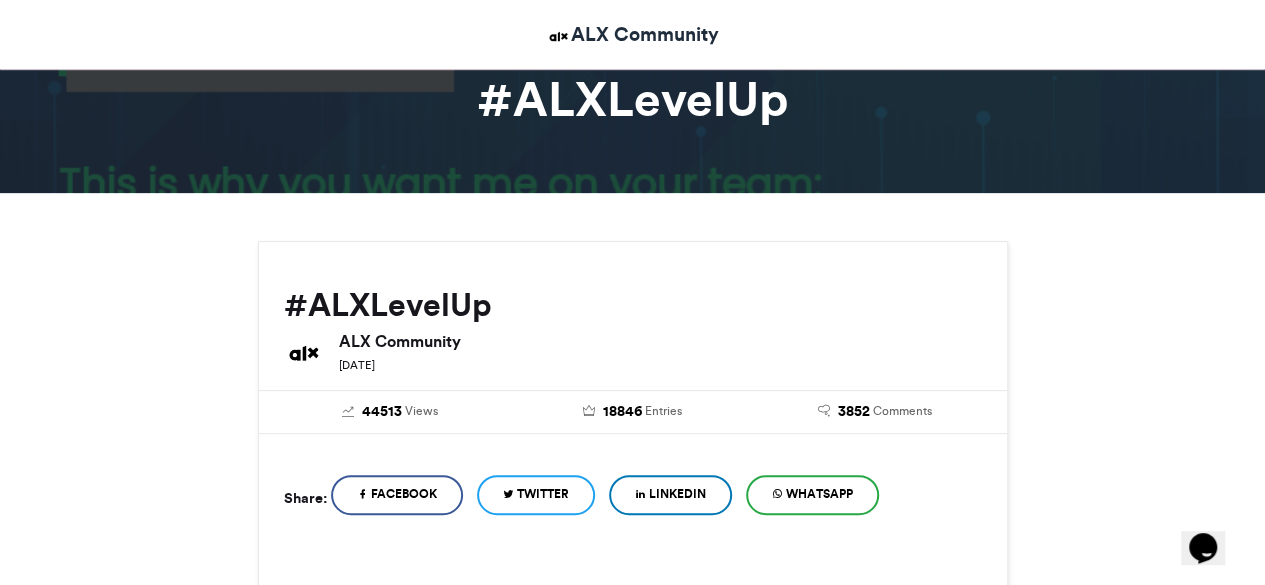 click on "LinkedIn" at bounding box center (677, 494) 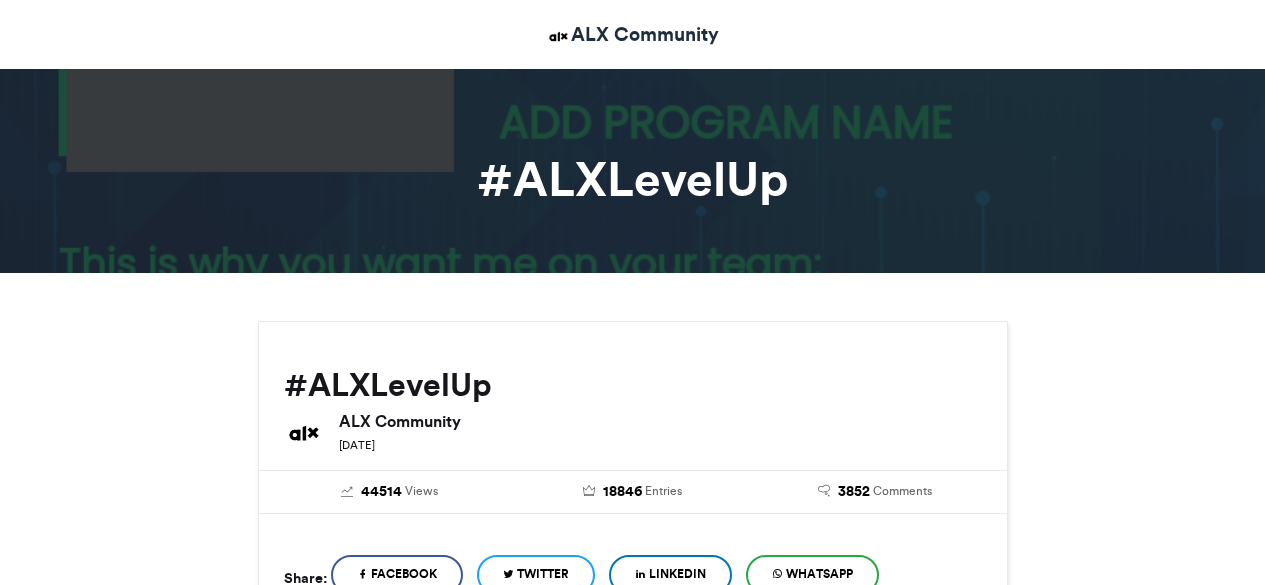 scroll, scrollTop: 0, scrollLeft: 0, axis: both 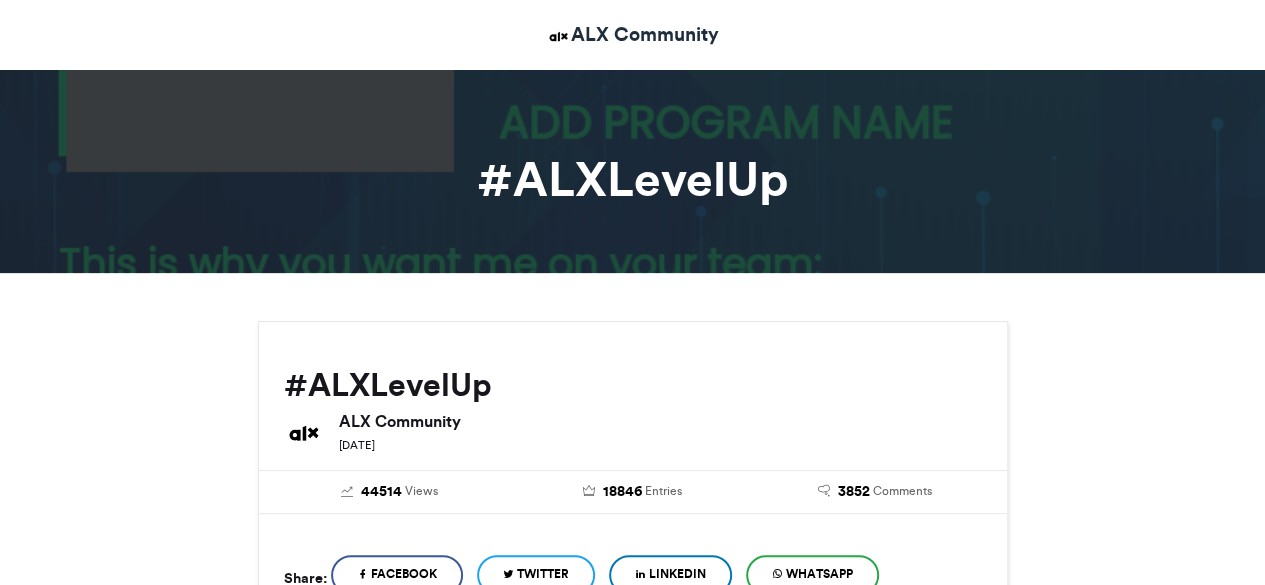 click at bounding box center [632, 164] 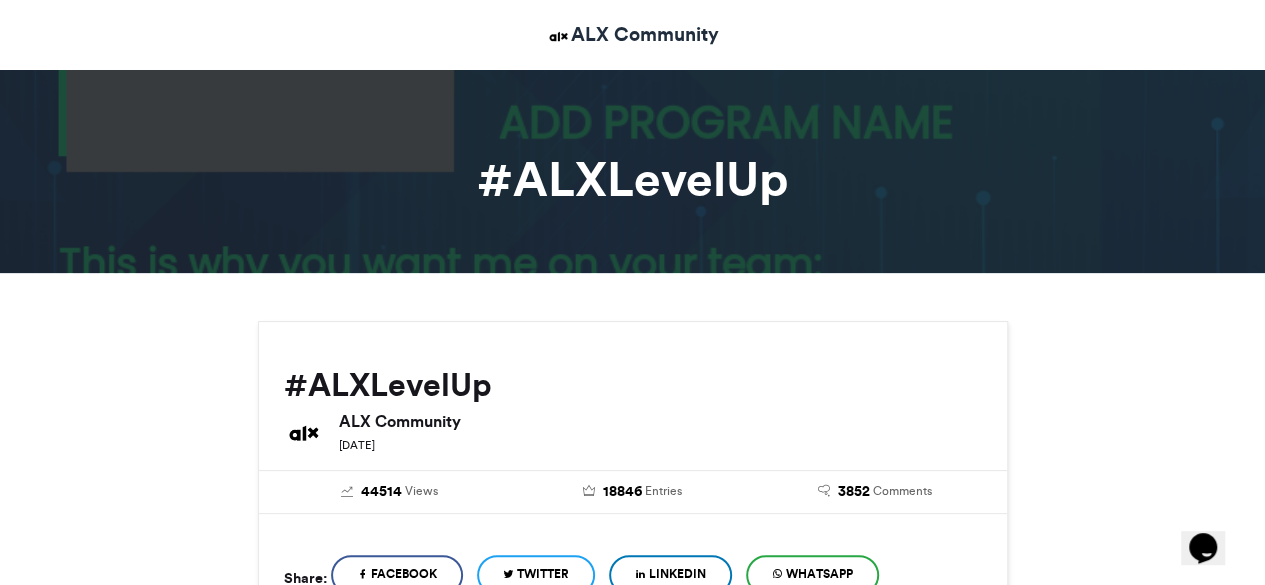 scroll, scrollTop: 0, scrollLeft: 0, axis: both 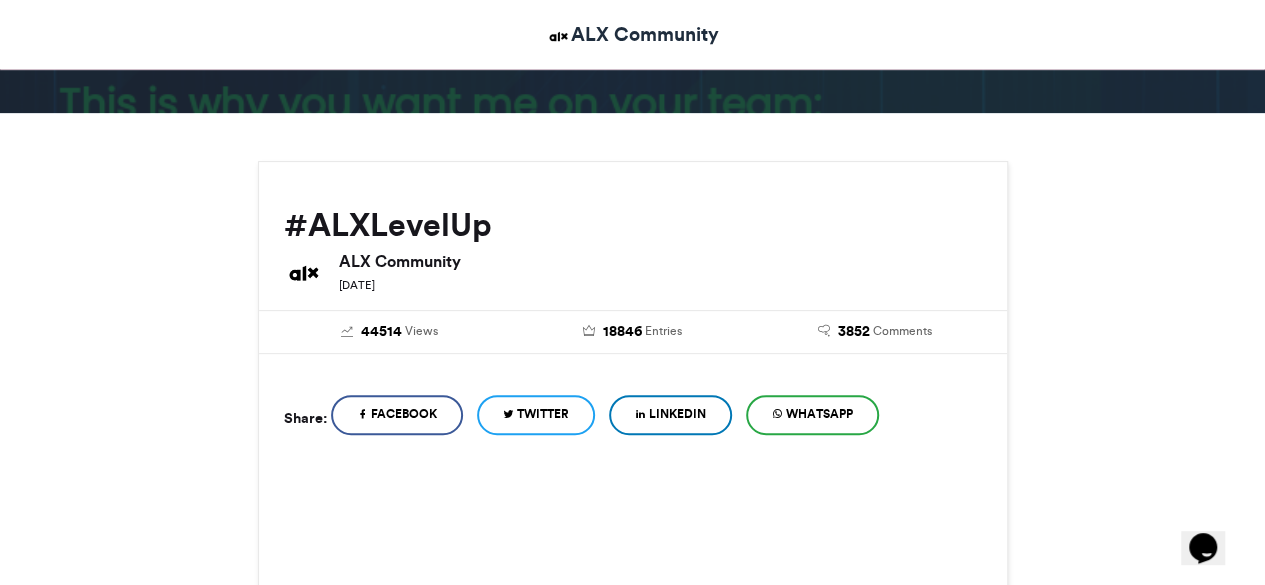 click on "WhatsApp" at bounding box center (819, 414) 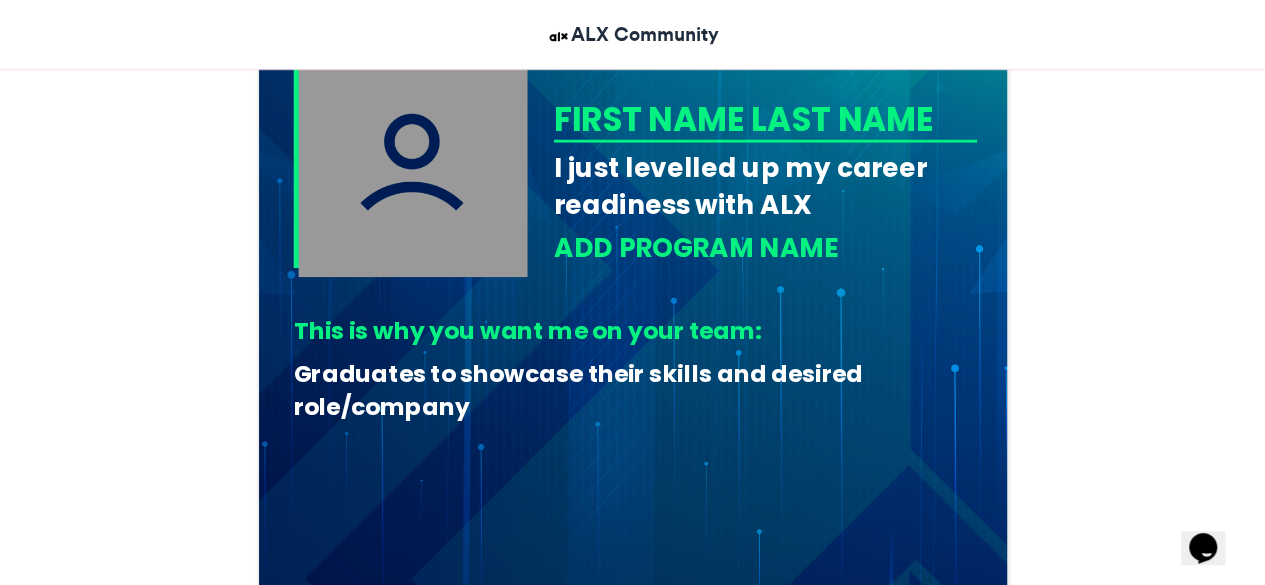 scroll, scrollTop: 1064, scrollLeft: 0, axis: vertical 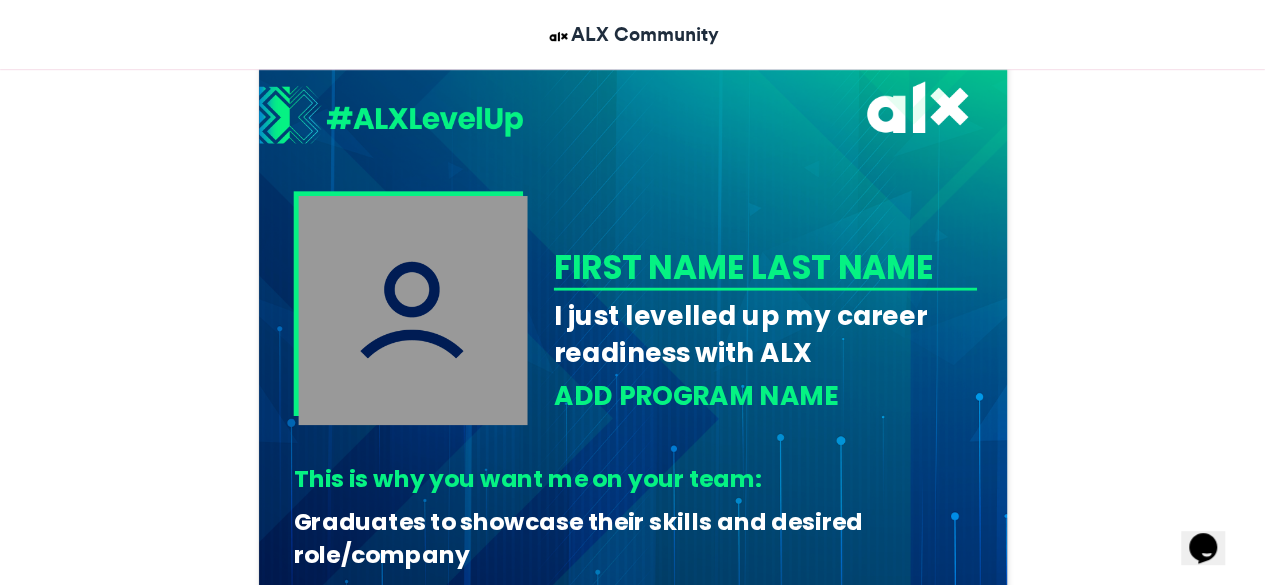 click on "FIRST NAME LAST NAME" at bounding box center [761, 267] 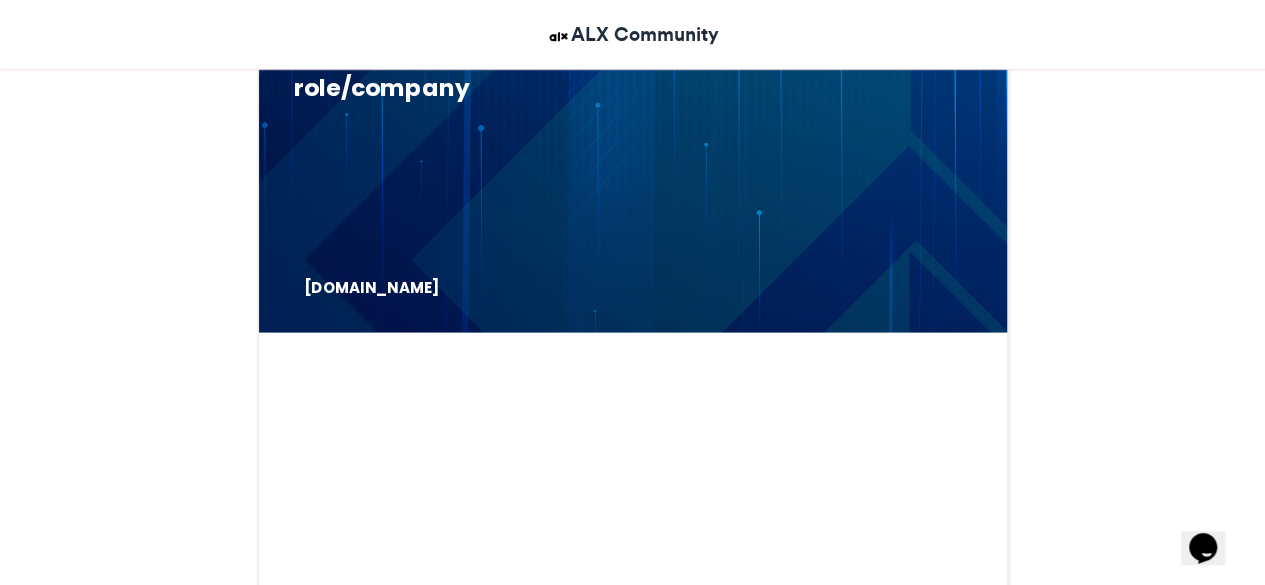 scroll, scrollTop: 1396, scrollLeft: 0, axis: vertical 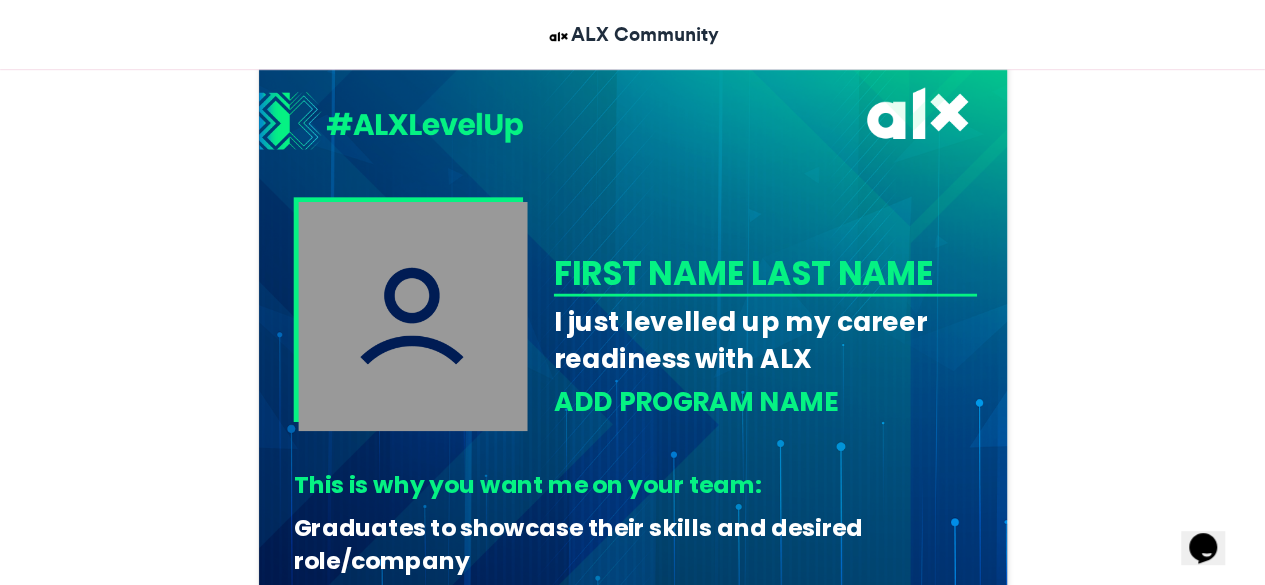 click at bounding box center [412, 315] 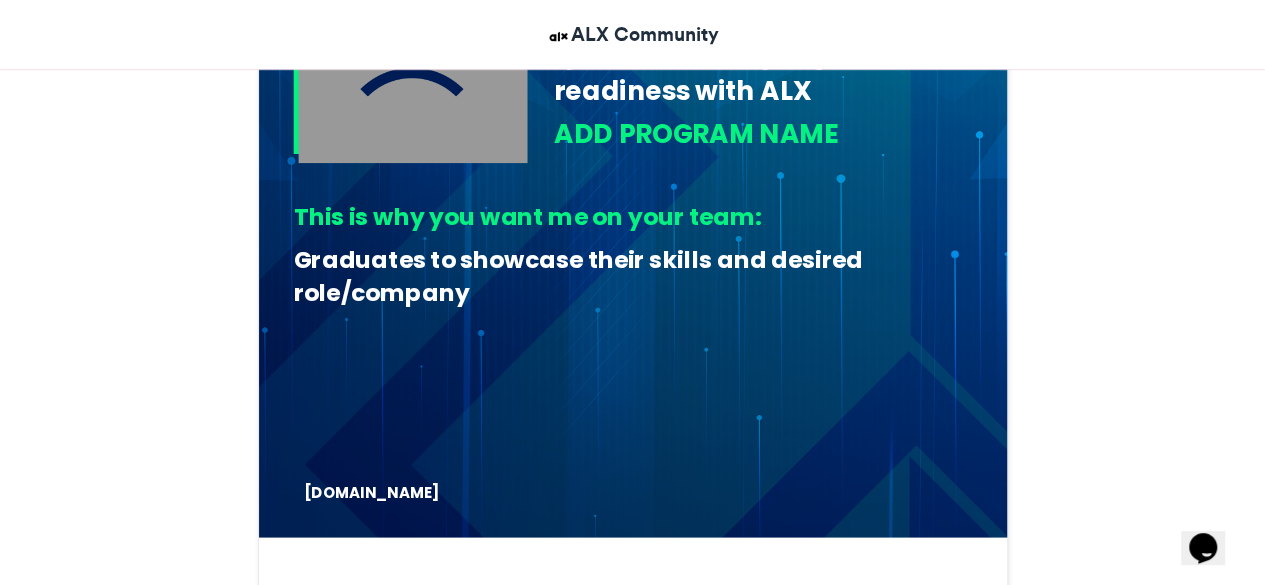 scroll, scrollTop: 1118, scrollLeft: 0, axis: vertical 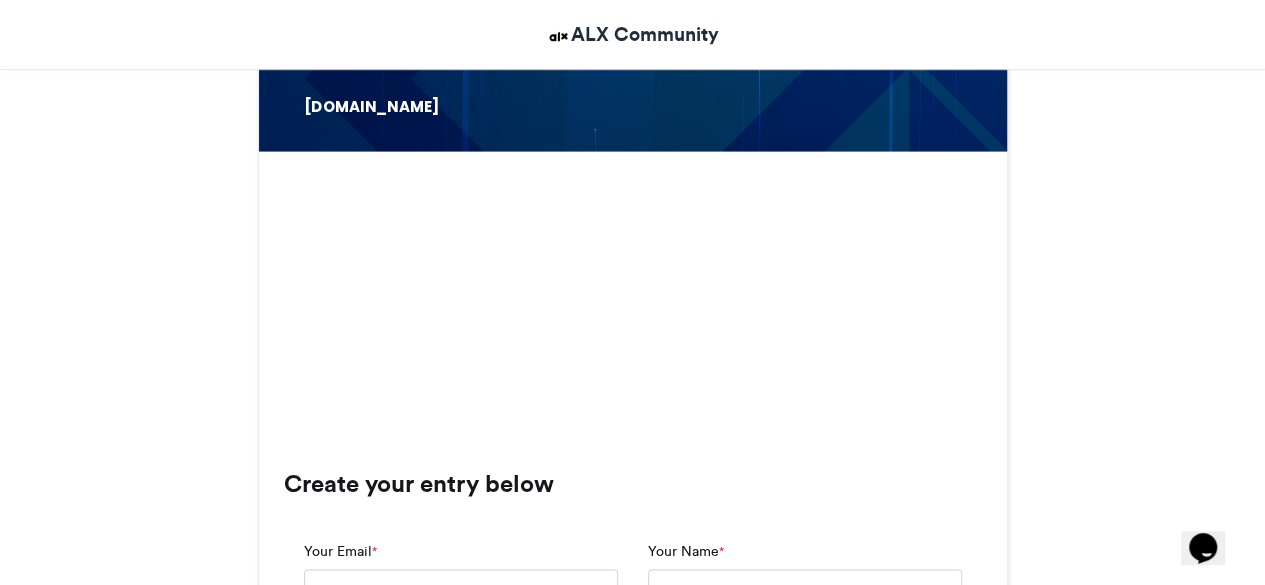 click on "Opens Chat This icon Opens the chat window." 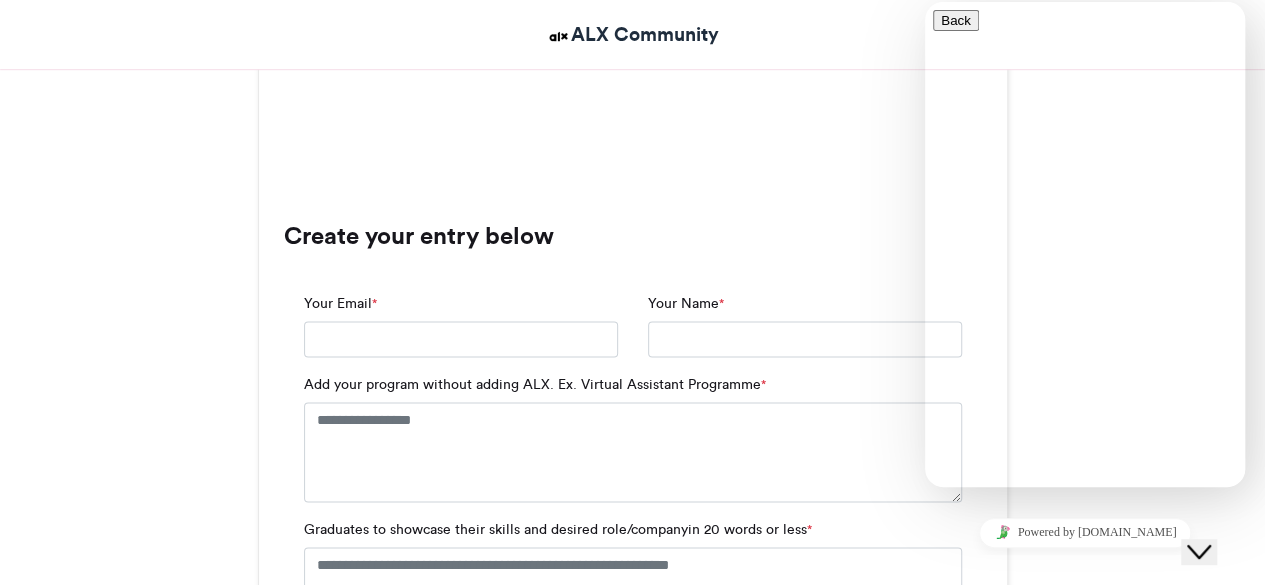 scroll, scrollTop: 1980, scrollLeft: 0, axis: vertical 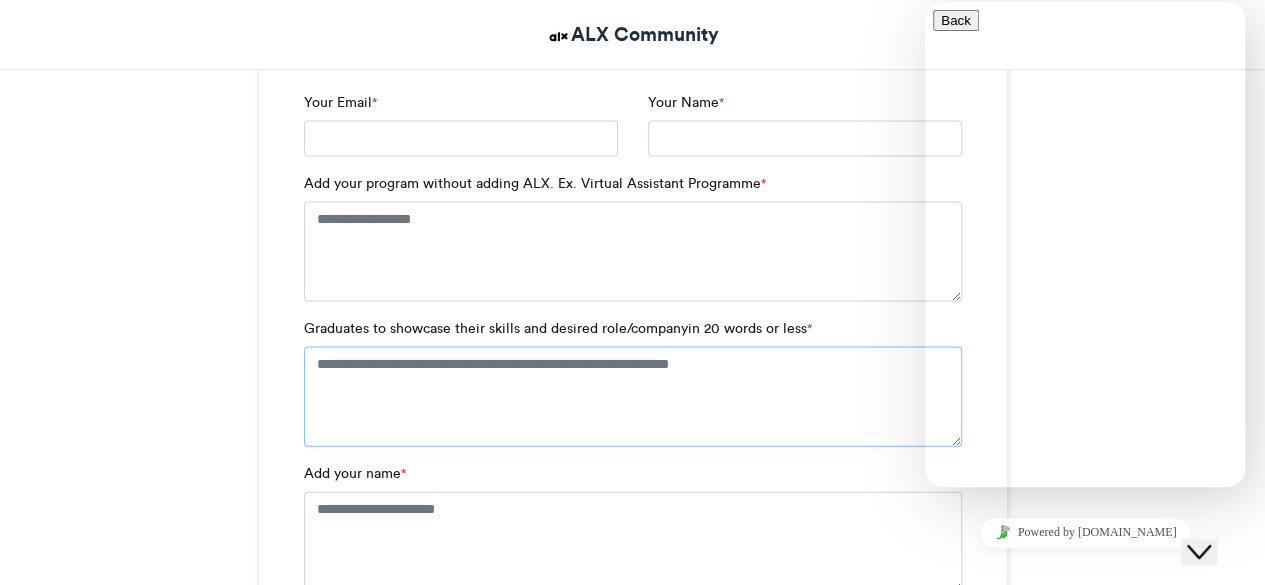 click on "Graduates to showcase their skills and desired role/companyin 20 words or less  *" at bounding box center [633, 397] 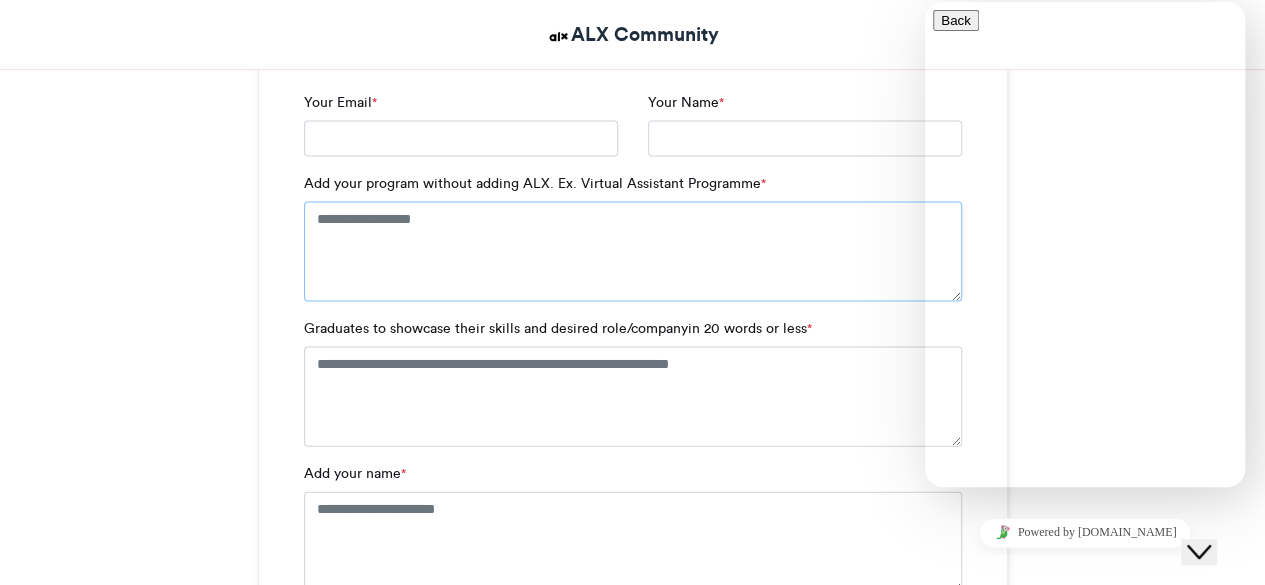 click on "Add your program without adding ALX. Ex. Virtual Assistant Programme  *" at bounding box center [633, 252] 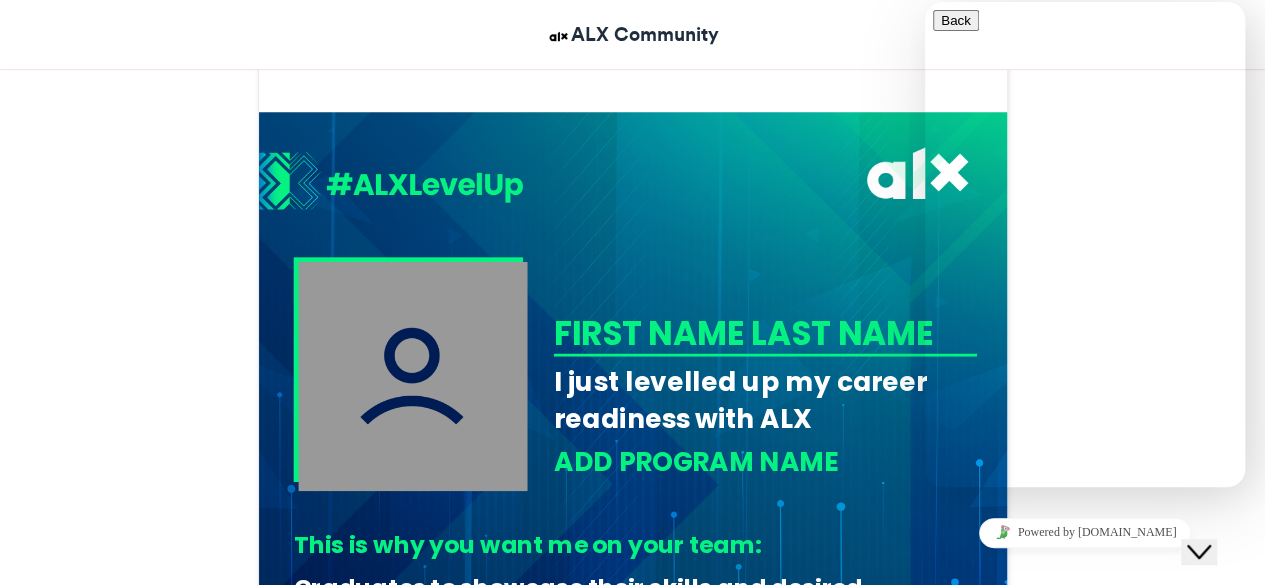 scroll, scrollTop: 856, scrollLeft: 0, axis: vertical 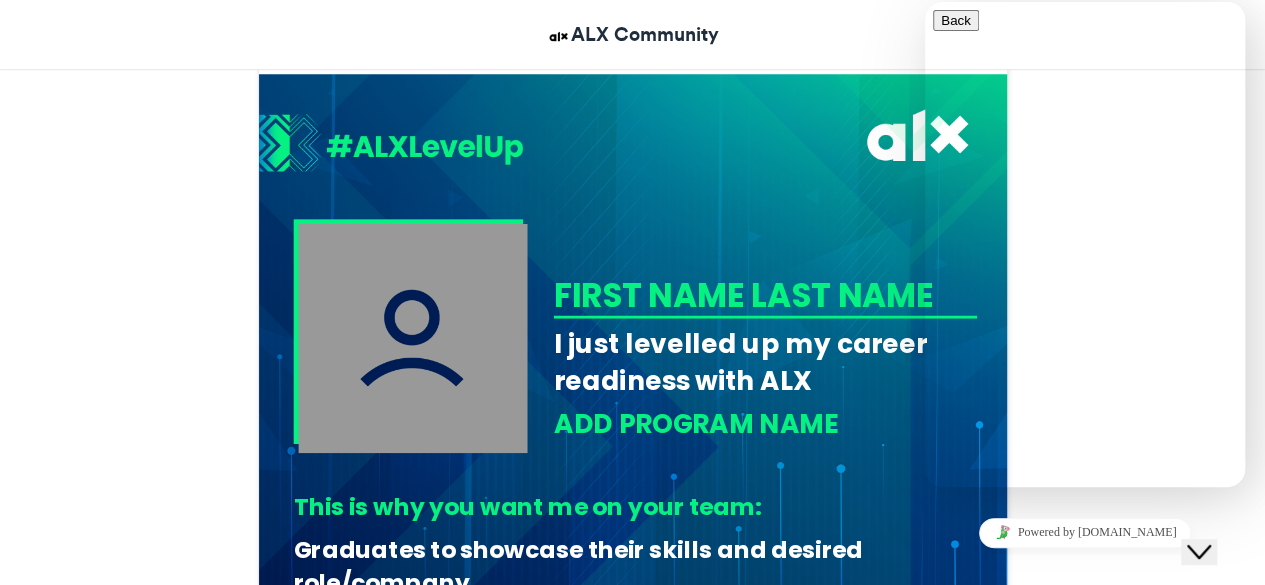 click at bounding box center (633, 448) 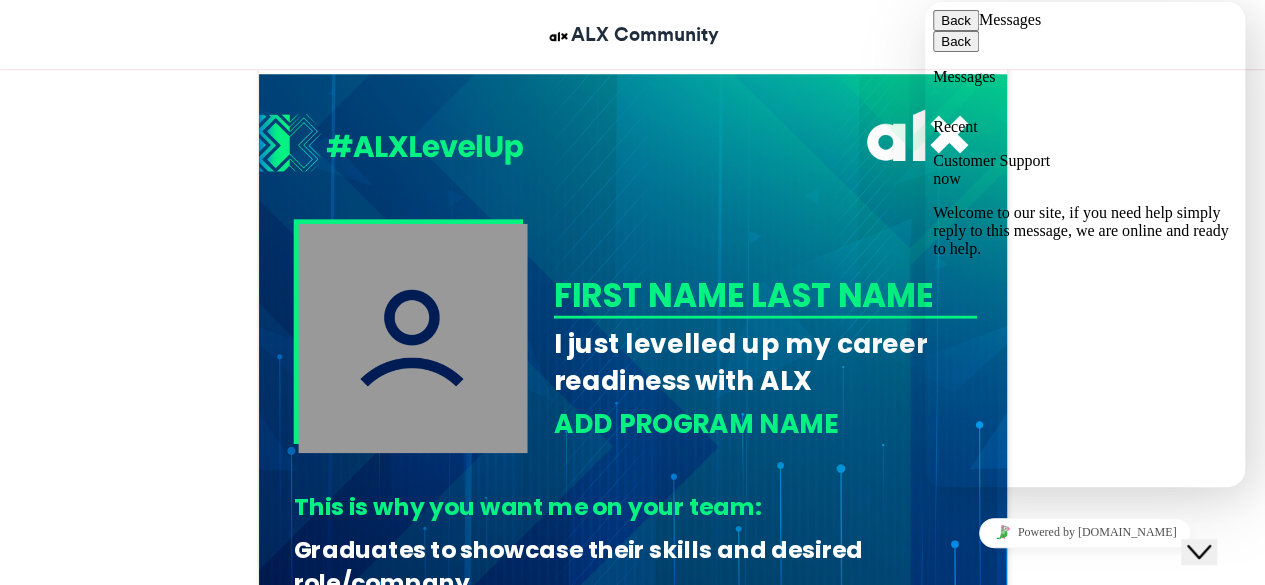 click on "Back" at bounding box center [956, 20] 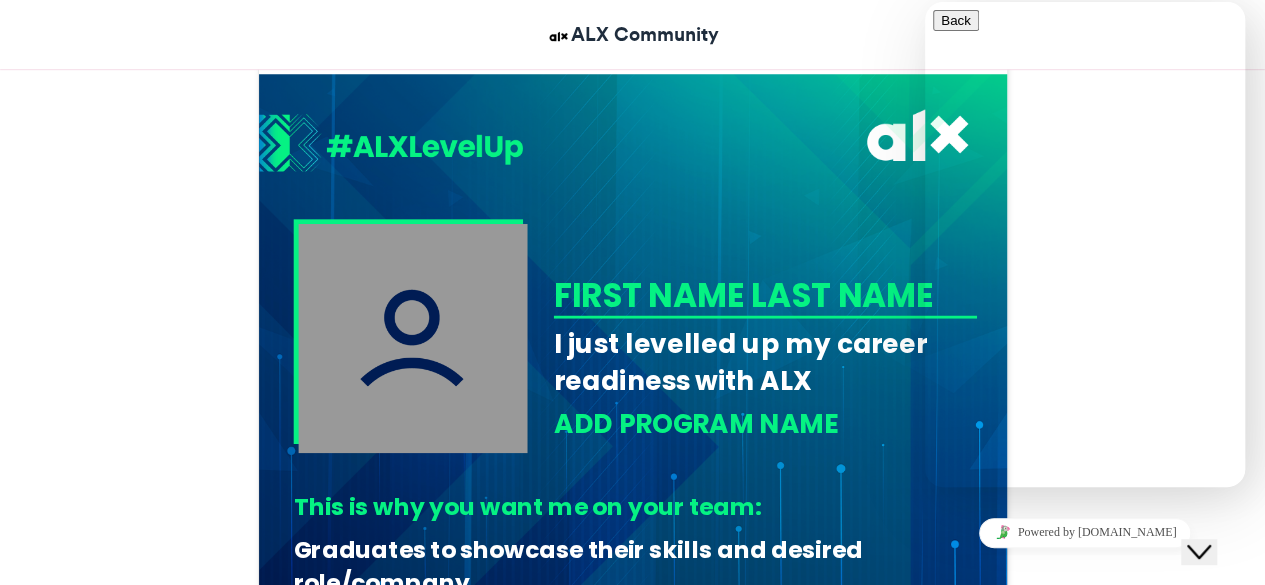 click at bounding box center (941, 1369) 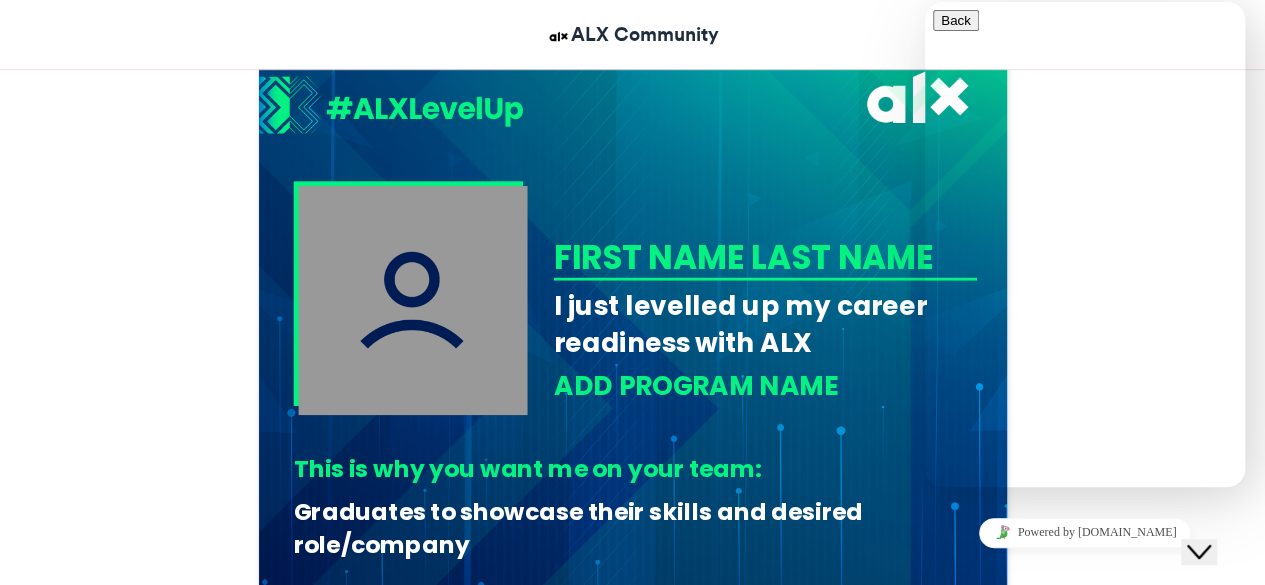 scroll, scrollTop: 896, scrollLeft: 0, axis: vertical 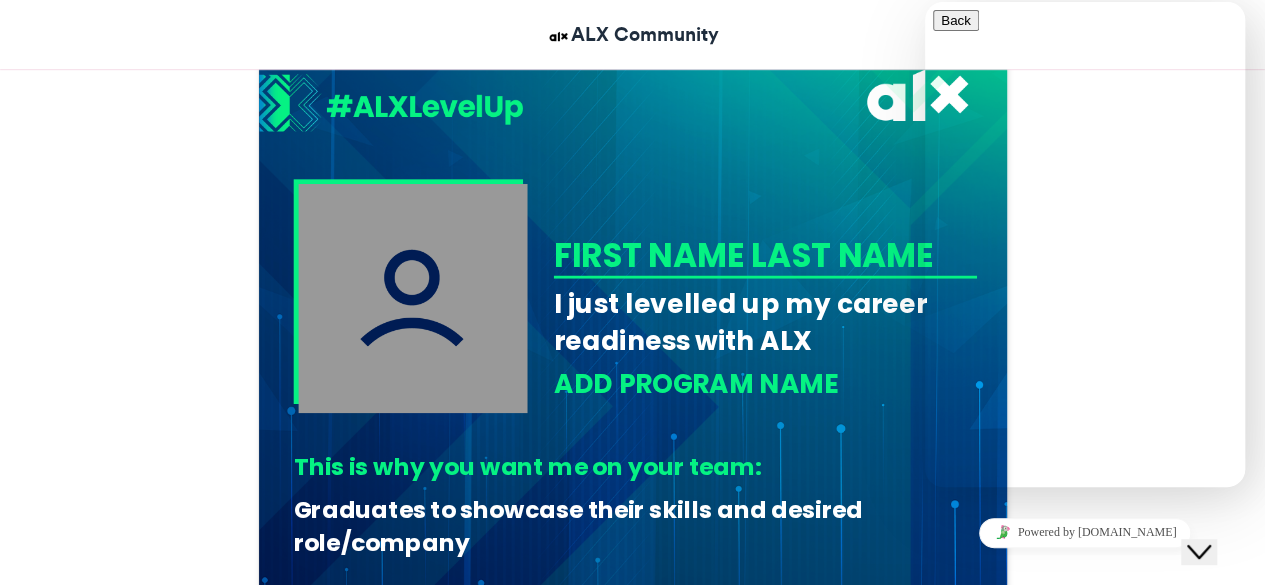click on "Close Chat This icon closes the chat window." at bounding box center [1199, 552] 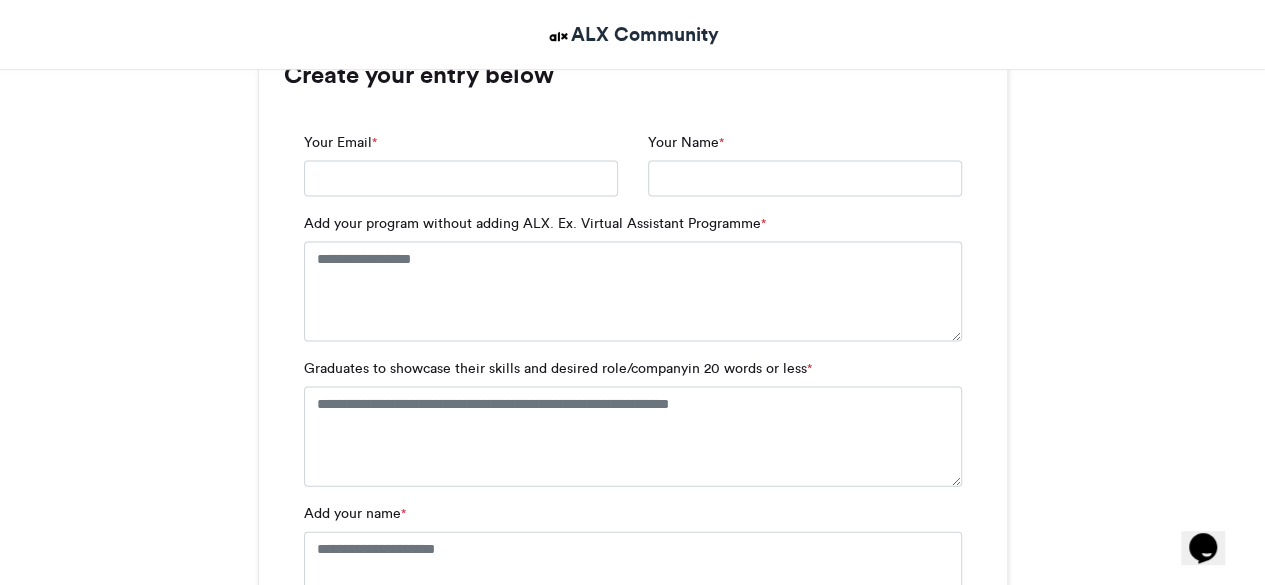 scroll, scrollTop: 1946, scrollLeft: 0, axis: vertical 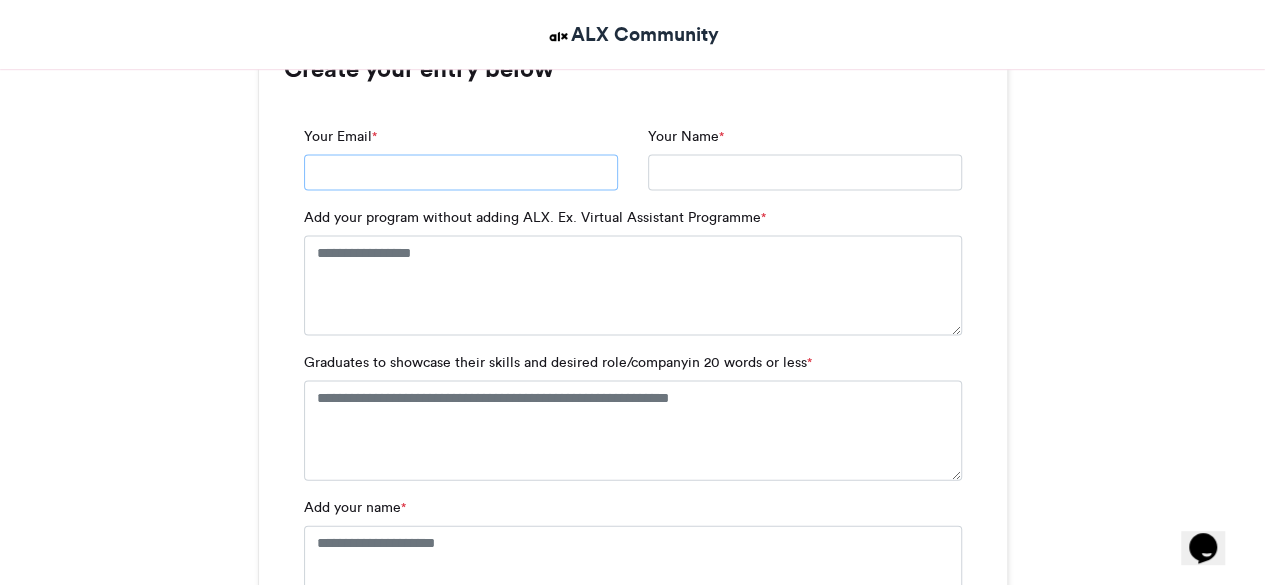 click on "Your Email  *" at bounding box center [461, 173] 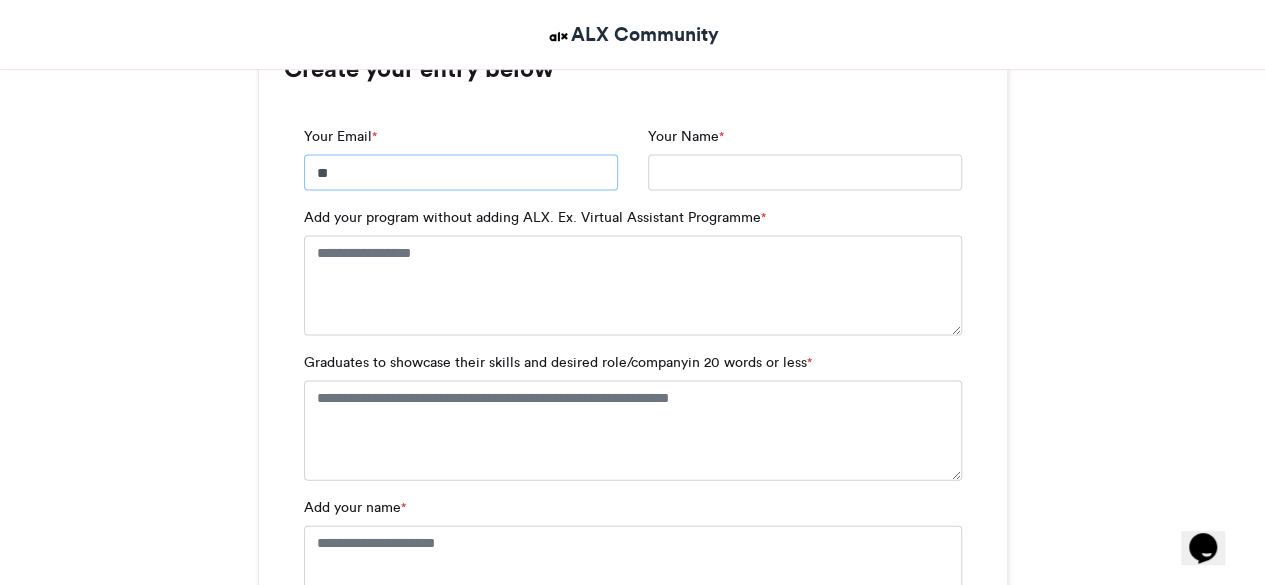 type on "**********" 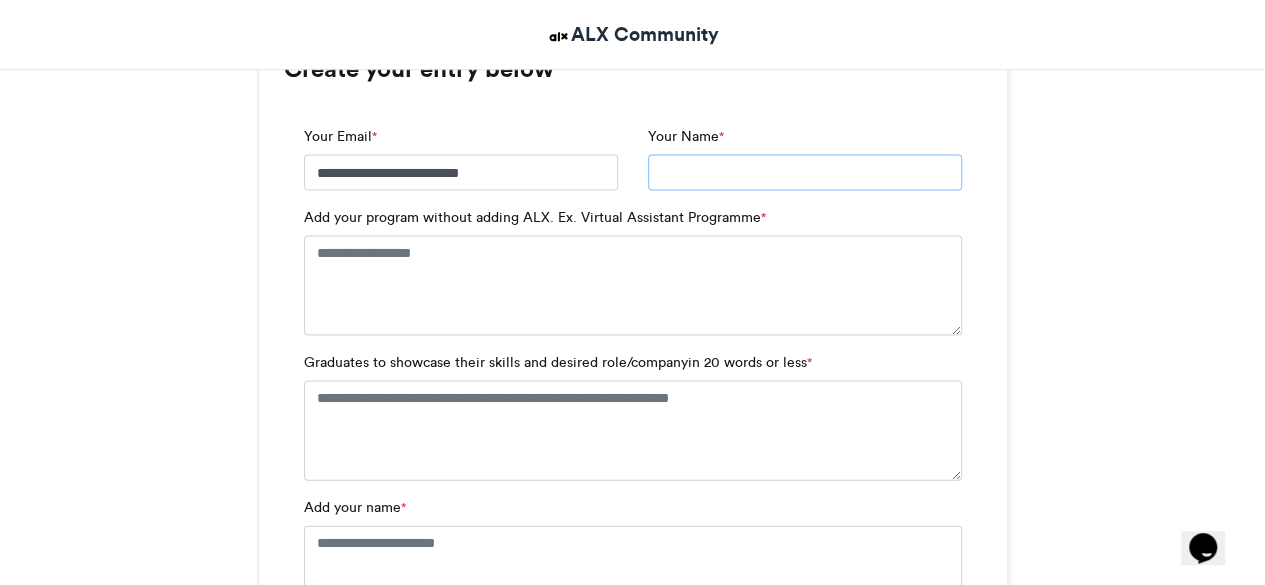 click on "Your Name  *" at bounding box center (805, 173) 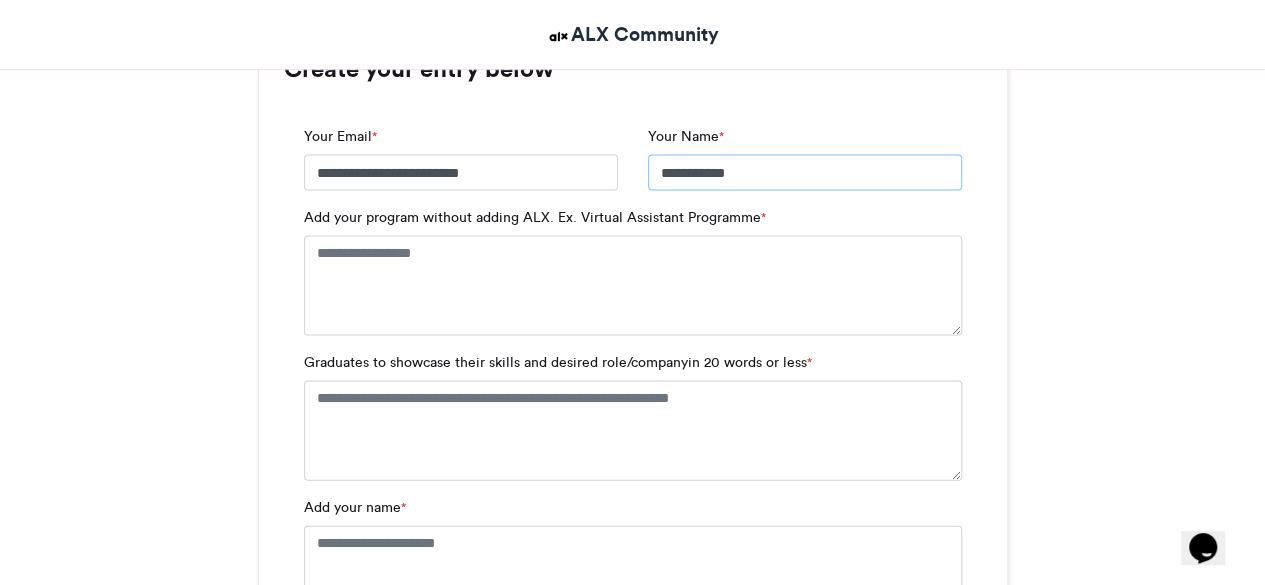 click on "**********" at bounding box center (805, 173) 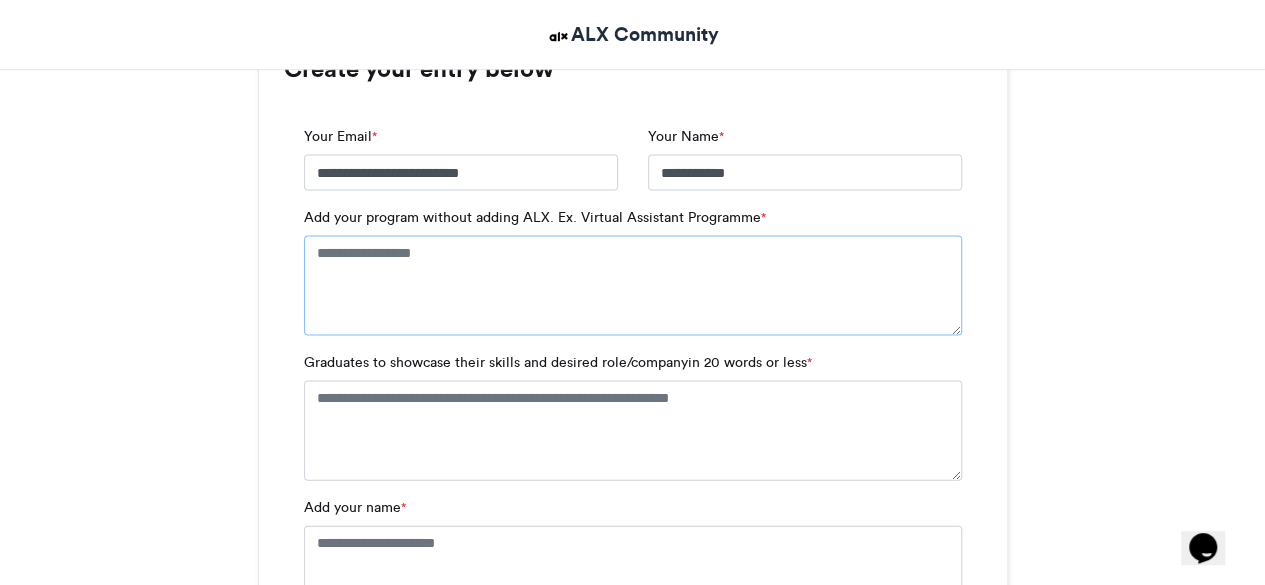 click on "Add your program without adding ALX. Ex. Virtual Assistant Programme  *" at bounding box center [633, 286] 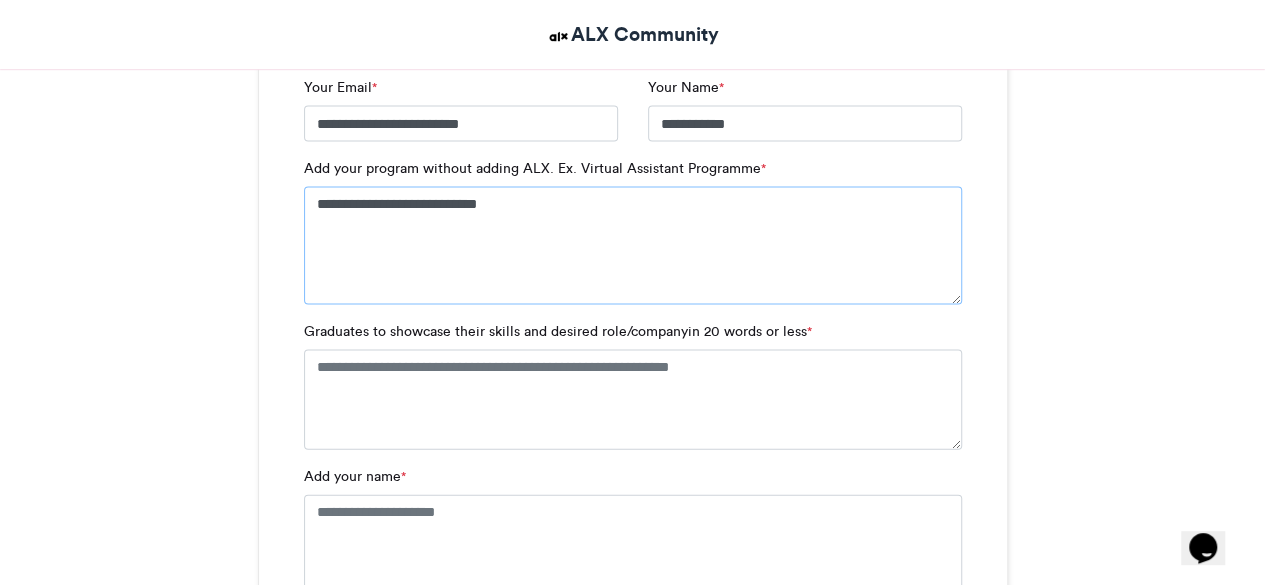 scroll, scrollTop: 2079, scrollLeft: 0, axis: vertical 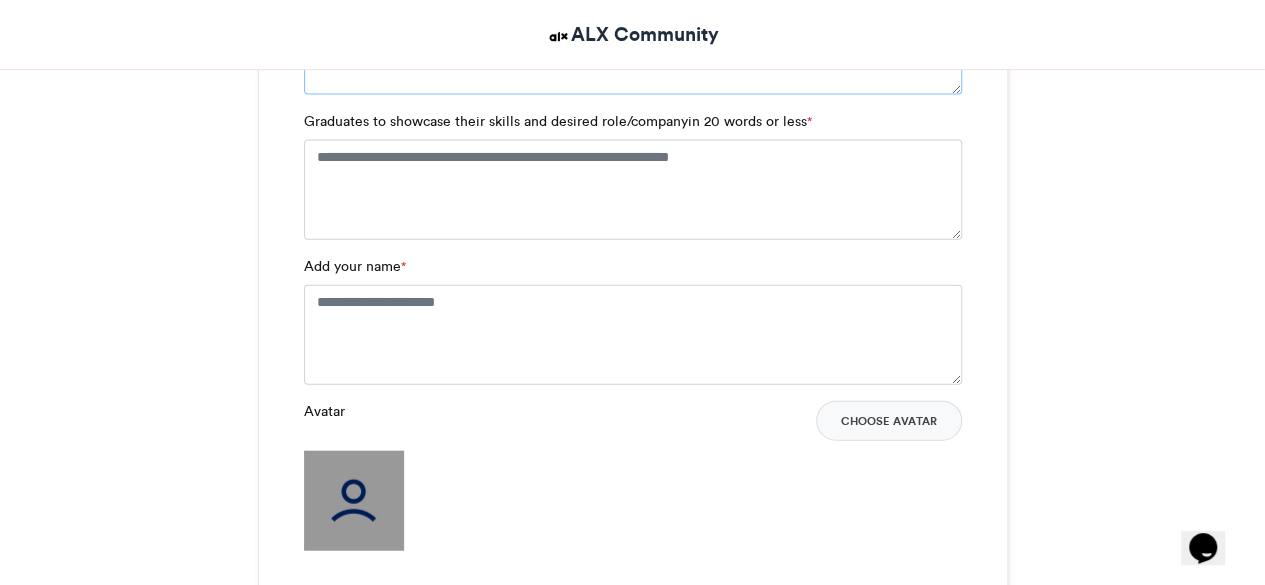 type on "**********" 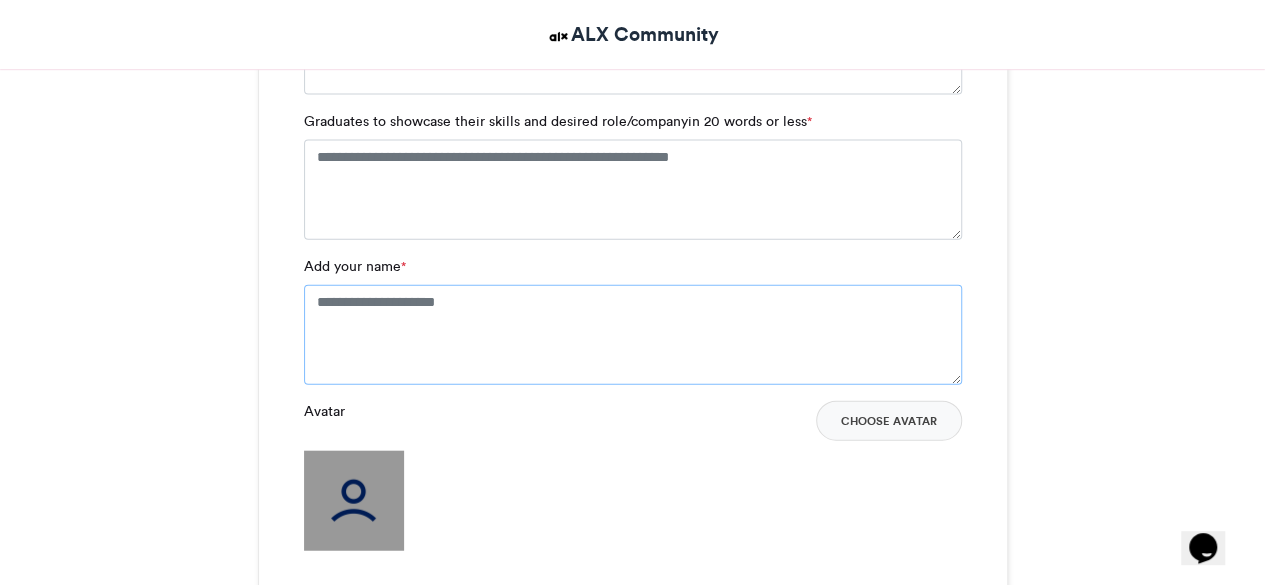 click on "Add your name  *" at bounding box center (633, 335) 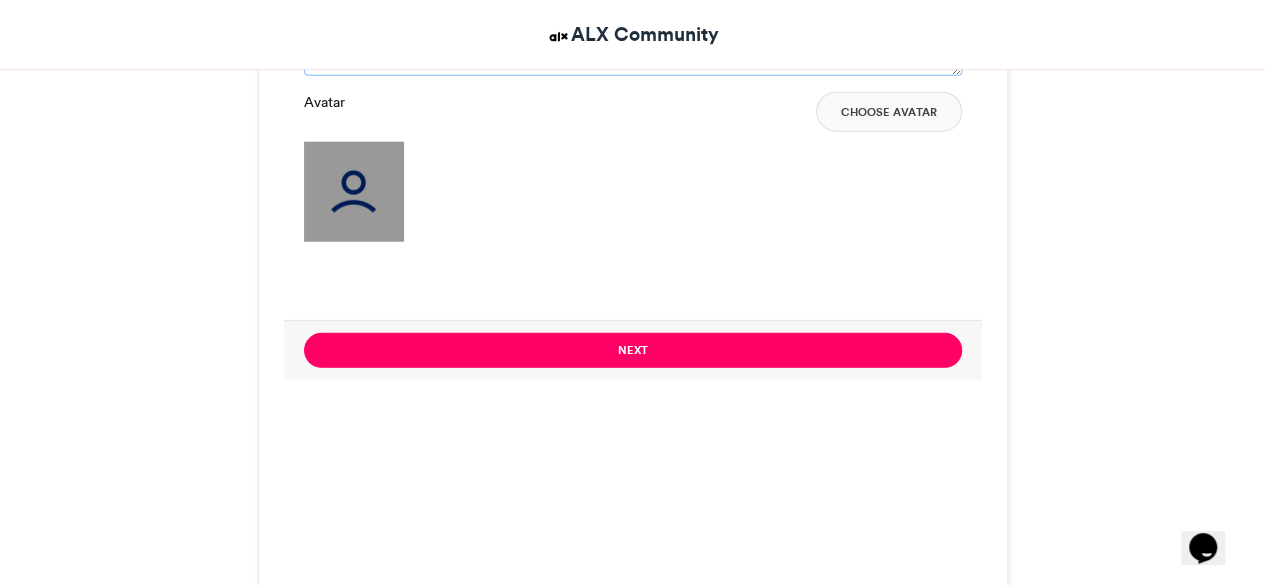 scroll, scrollTop: 2545, scrollLeft: 0, axis: vertical 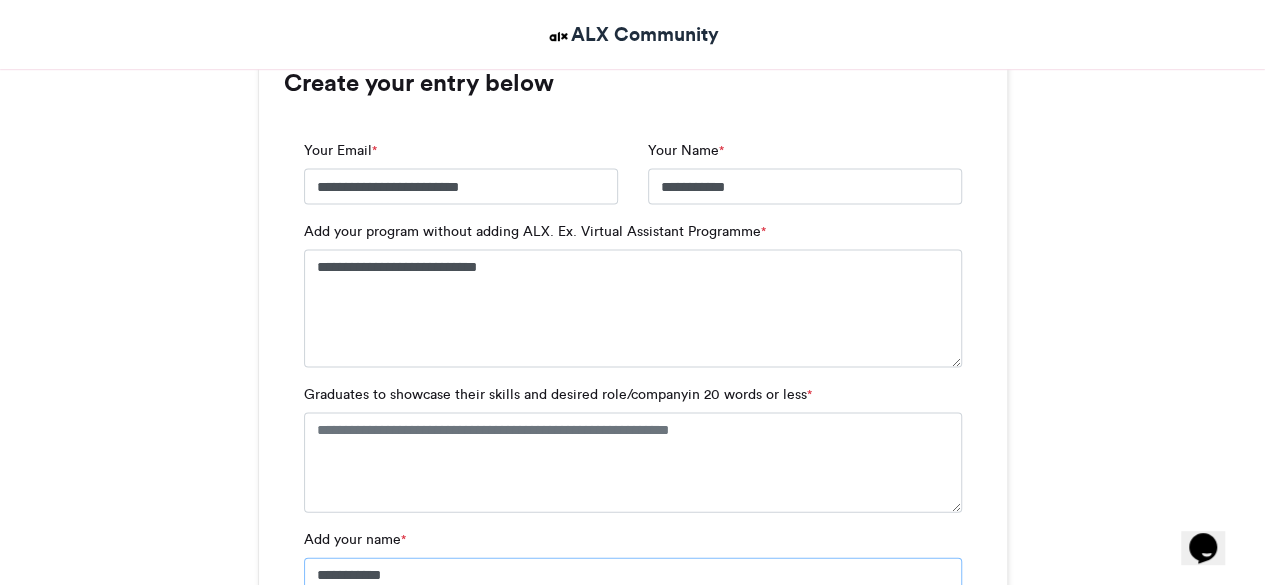 type on "**********" 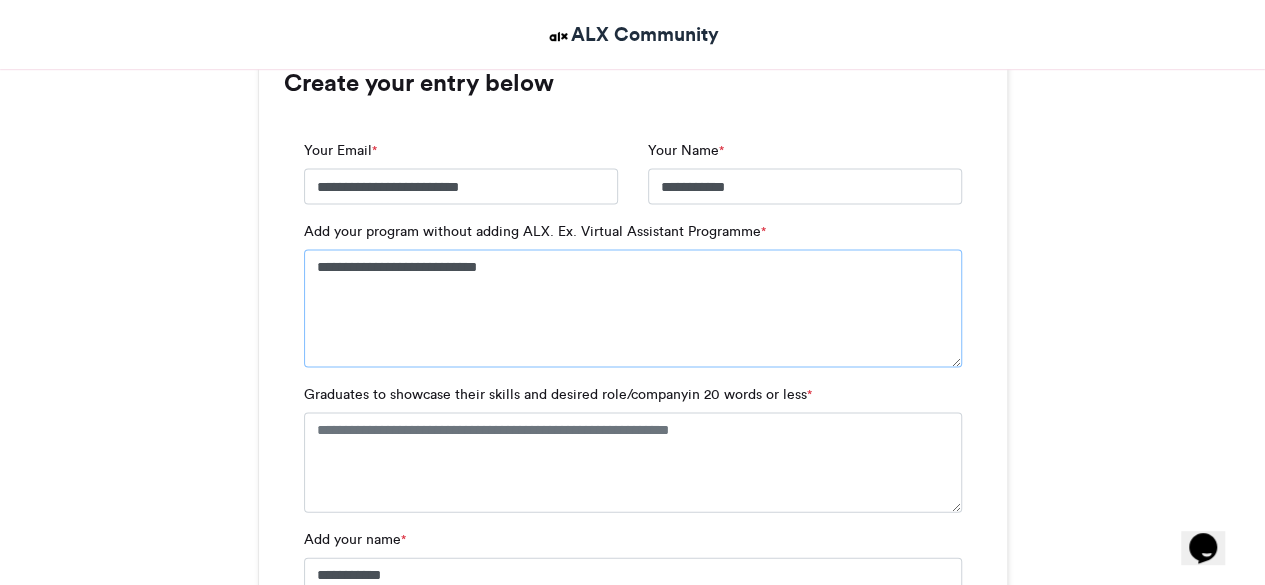 click on "**********" at bounding box center [633, 309] 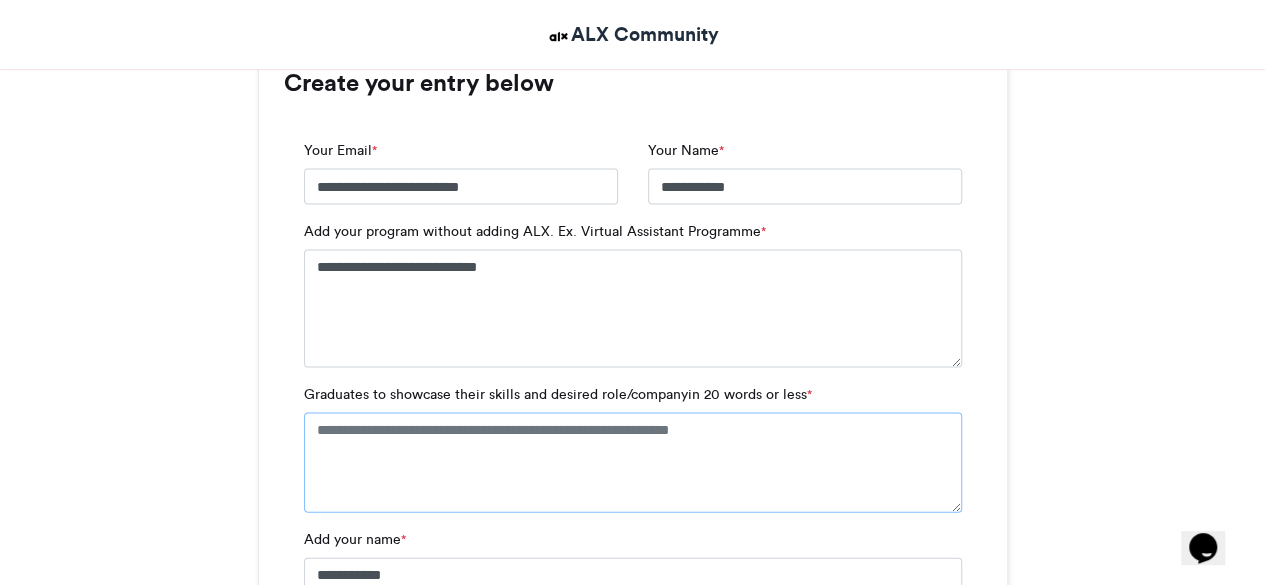 click on "Graduates to showcase their skills and desired role/companyin 20 words or less  *" at bounding box center [633, 463] 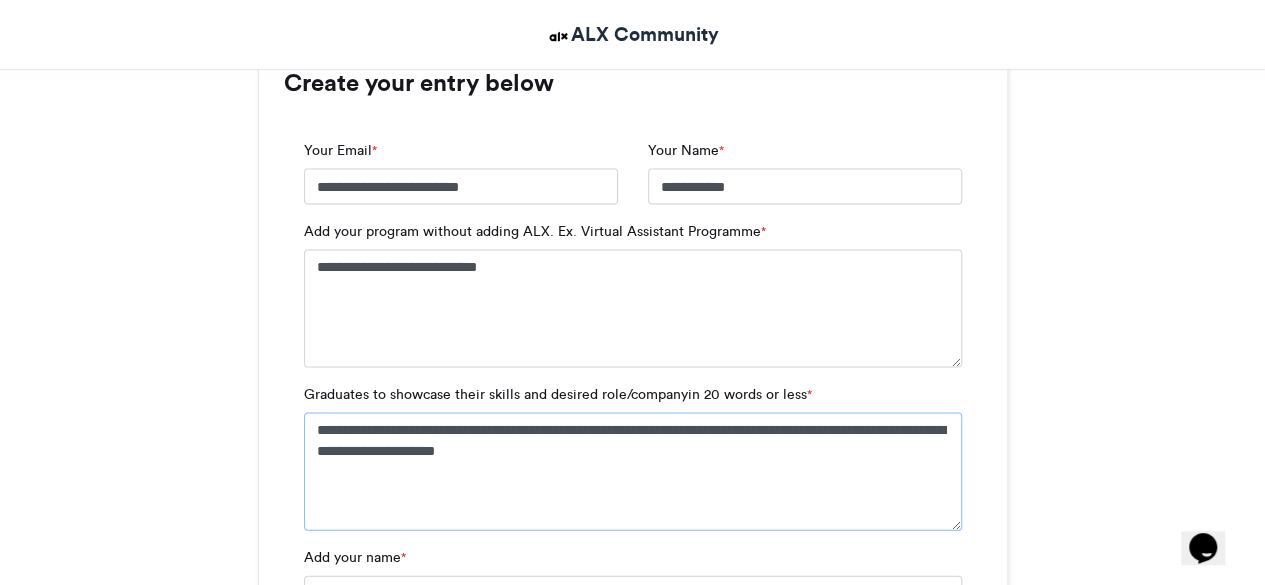 click on "**********" at bounding box center [633, 472] 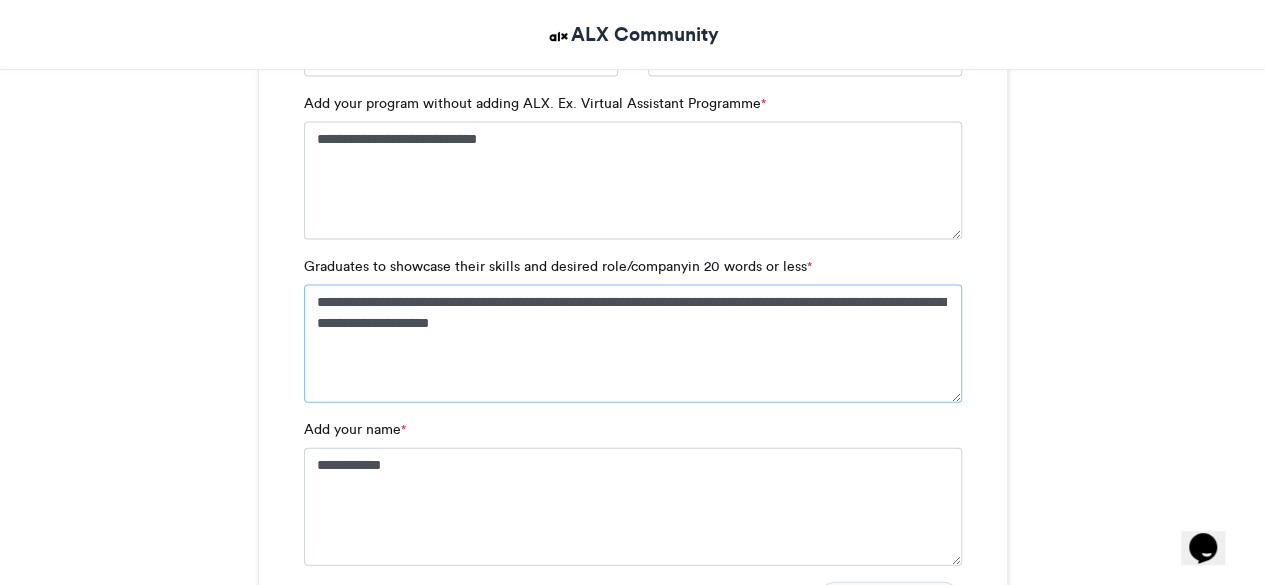 scroll, scrollTop: 2118, scrollLeft: 0, axis: vertical 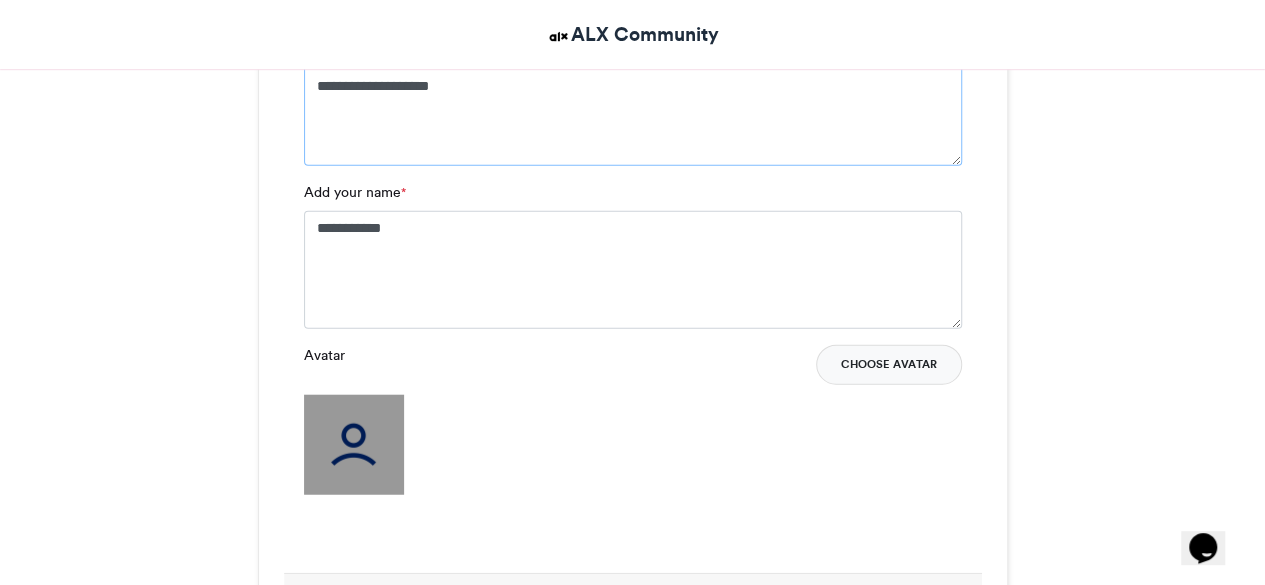 type on "**********" 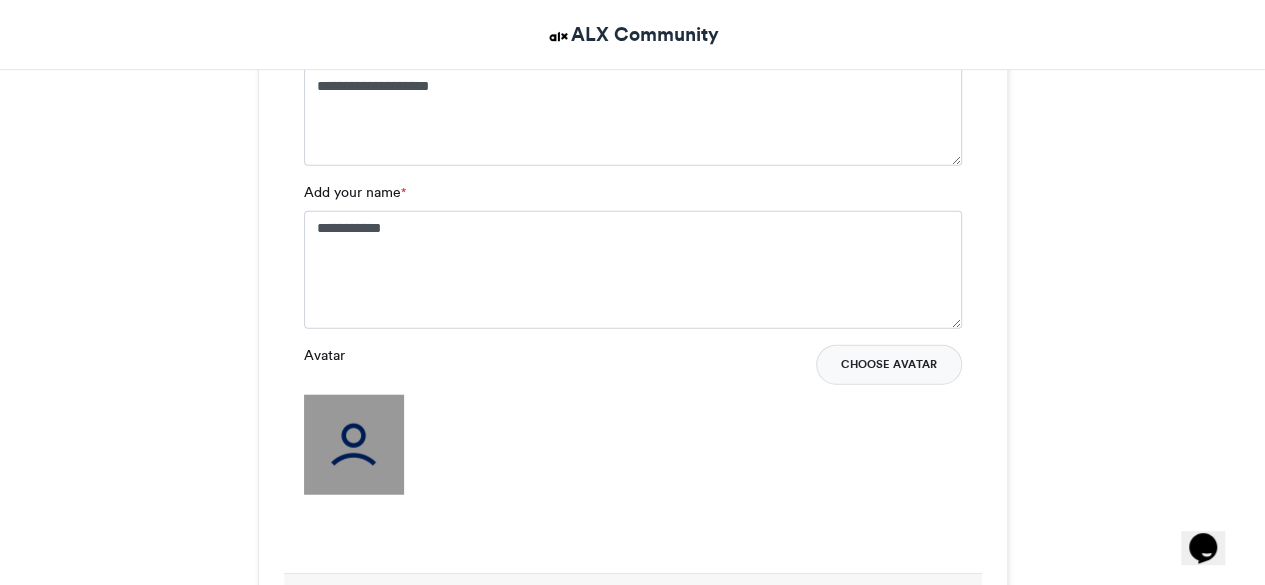 click on "Choose Avatar" at bounding box center (889, 365) 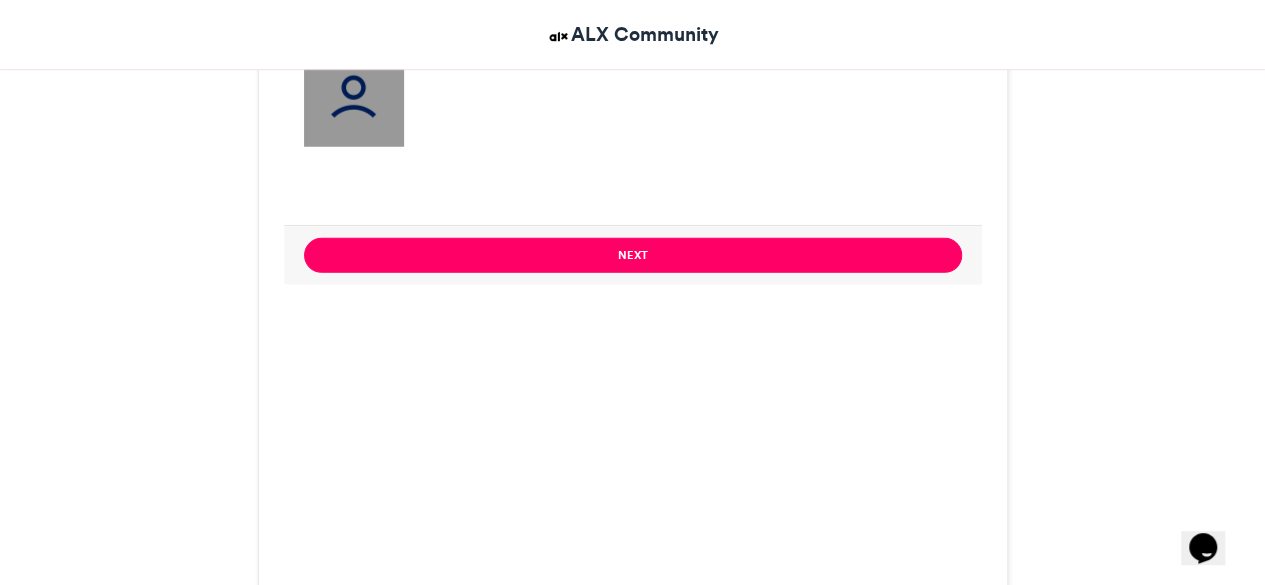 scroll, scrollTop: 2664, scrollLeft: 0, axis: vertical 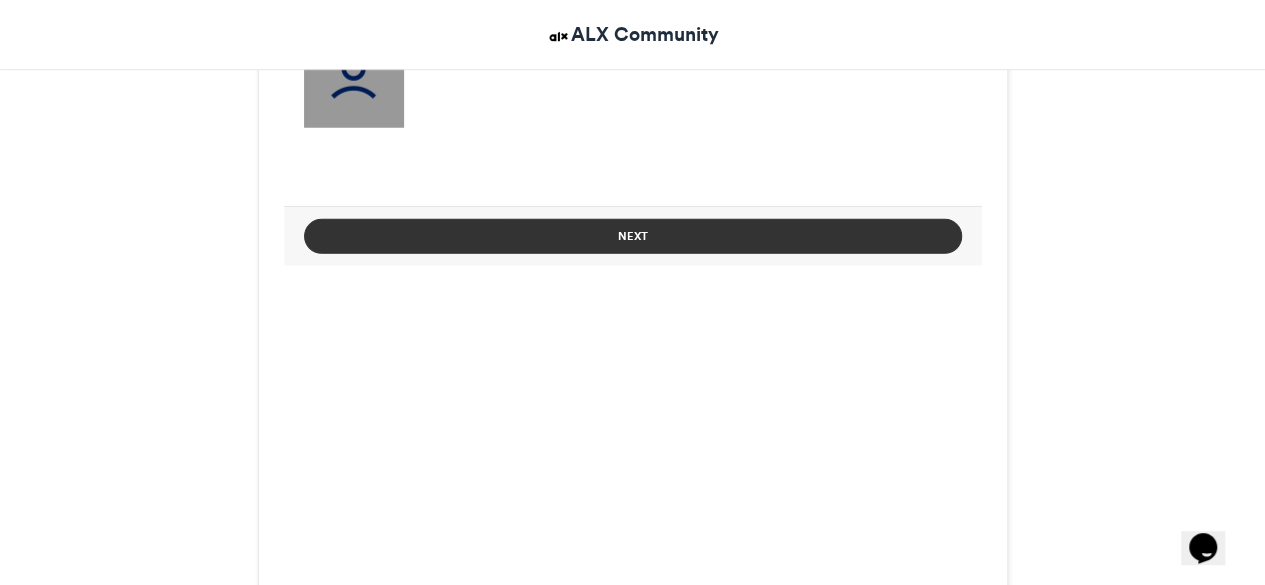 click on "Next" at bounding box center [633, 236] 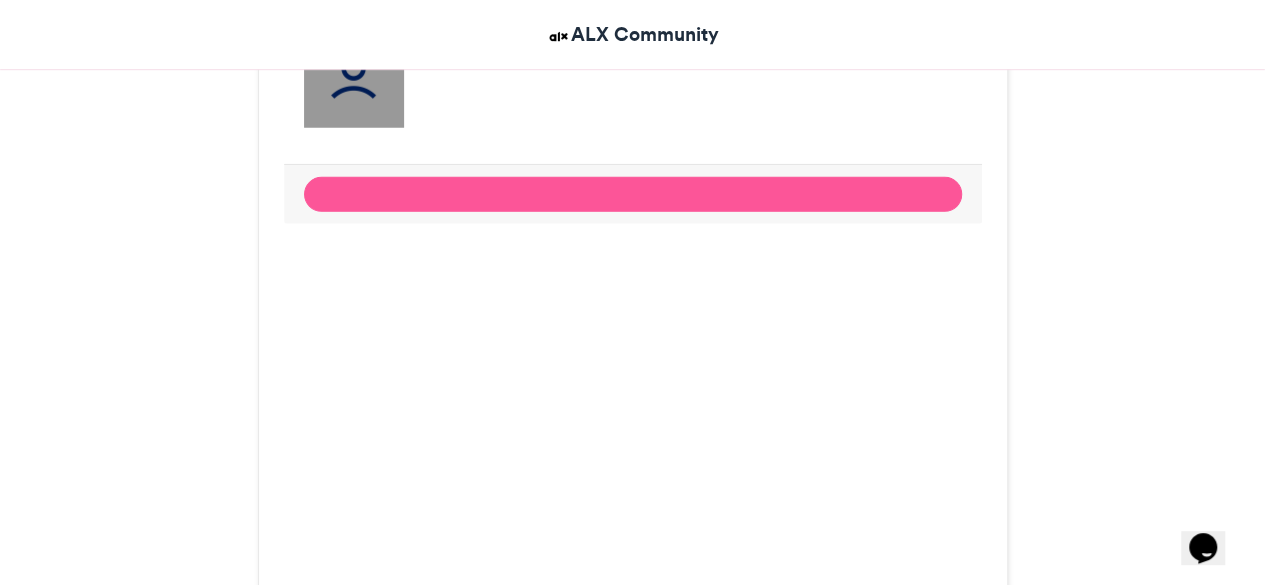click at bounding box center [633, 194] 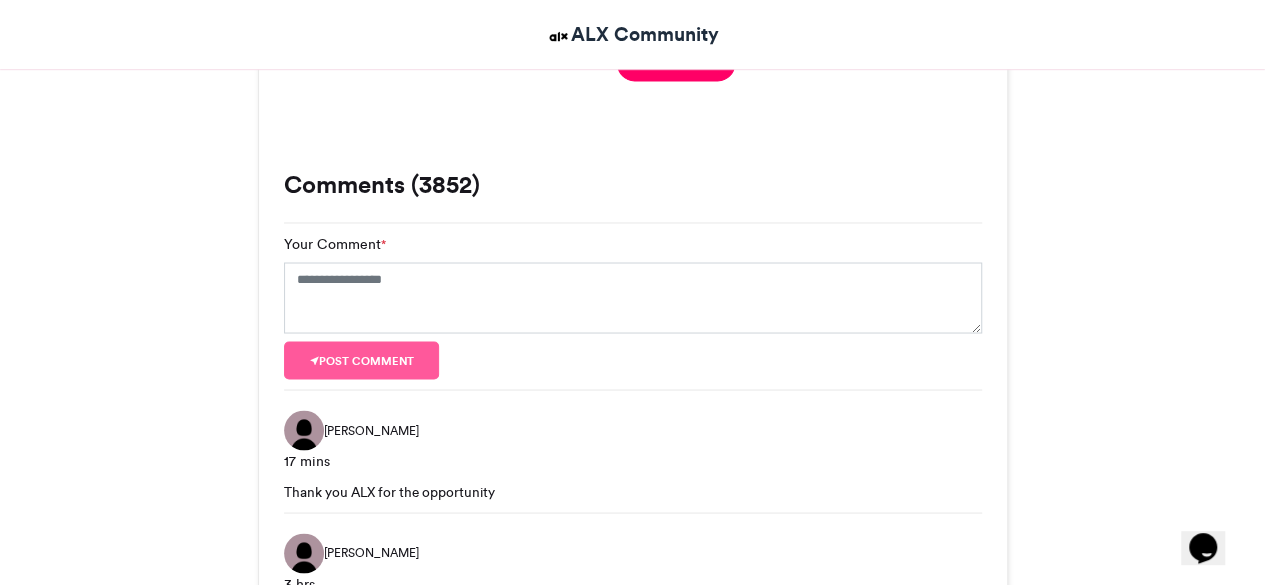 scroll, scrollTop: 1652, scrollLeft: 0, axis: vertical 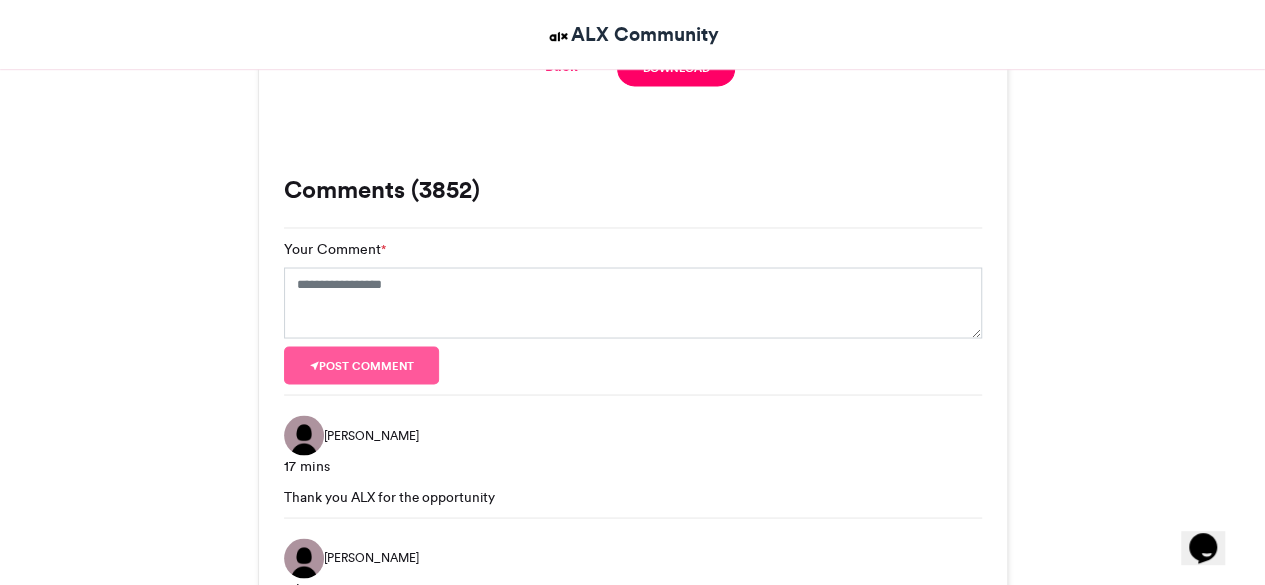 click on "#ALXLevelUp
ALX Community
24-07-2024
44514 Views 18846  Entries 3852" at bounding box center (632, 187) 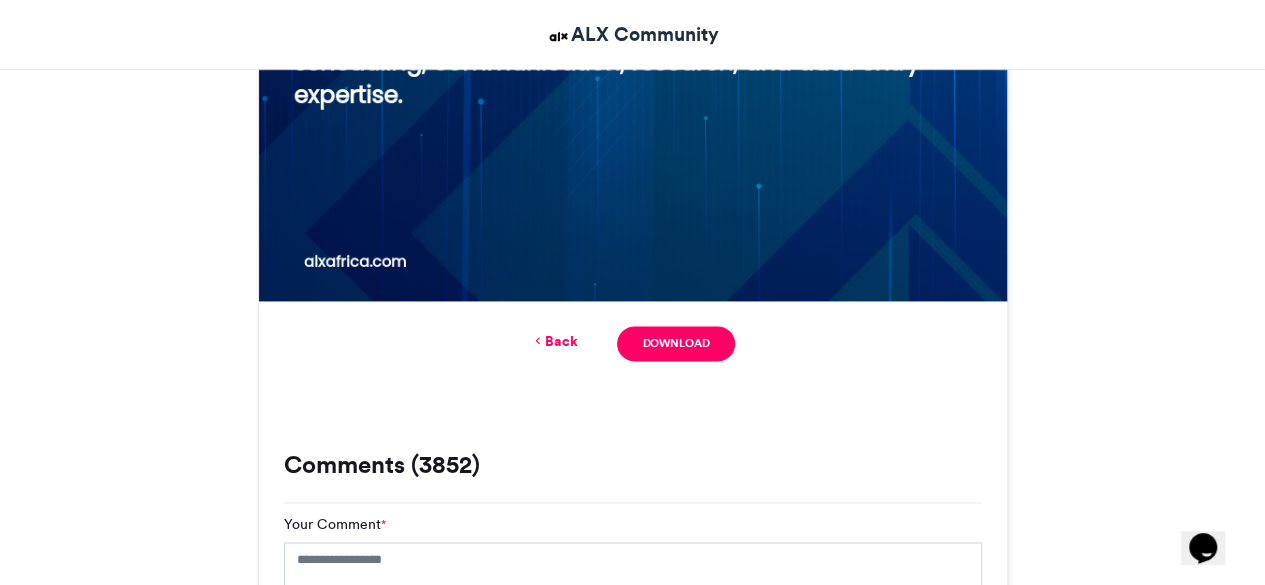 scroll, scrollTop: 1354, scrollLeft: 0, axis: vertical 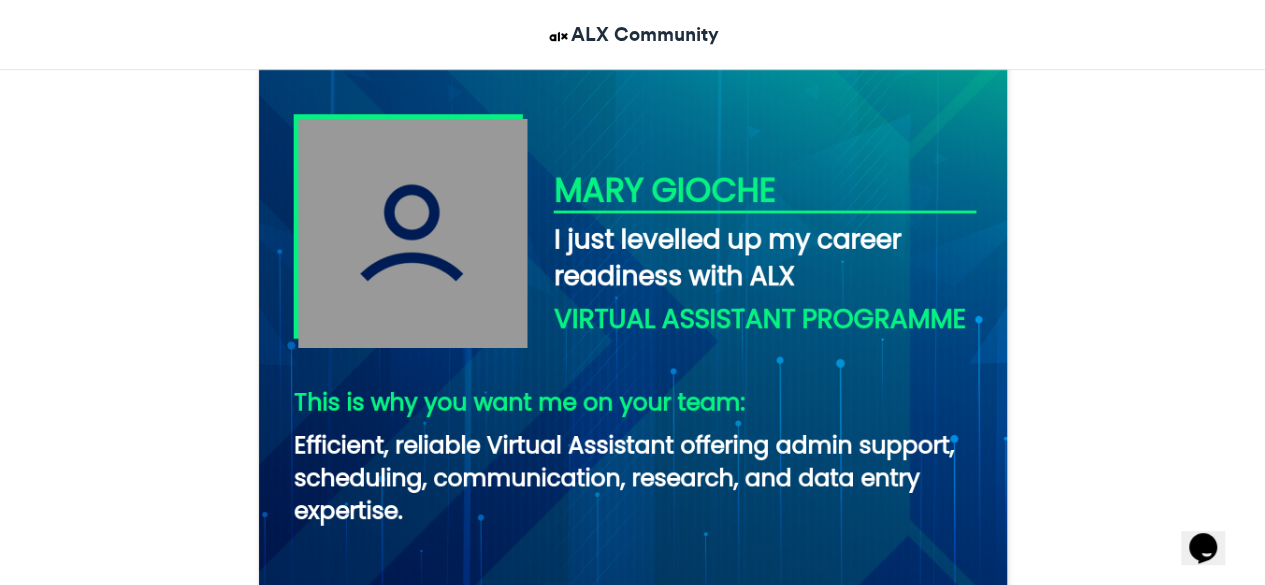 drag, startPoint x: 1264, startPoint y: 191, endPoint x: 1265, endPoint y: 178, distance: 13.038404 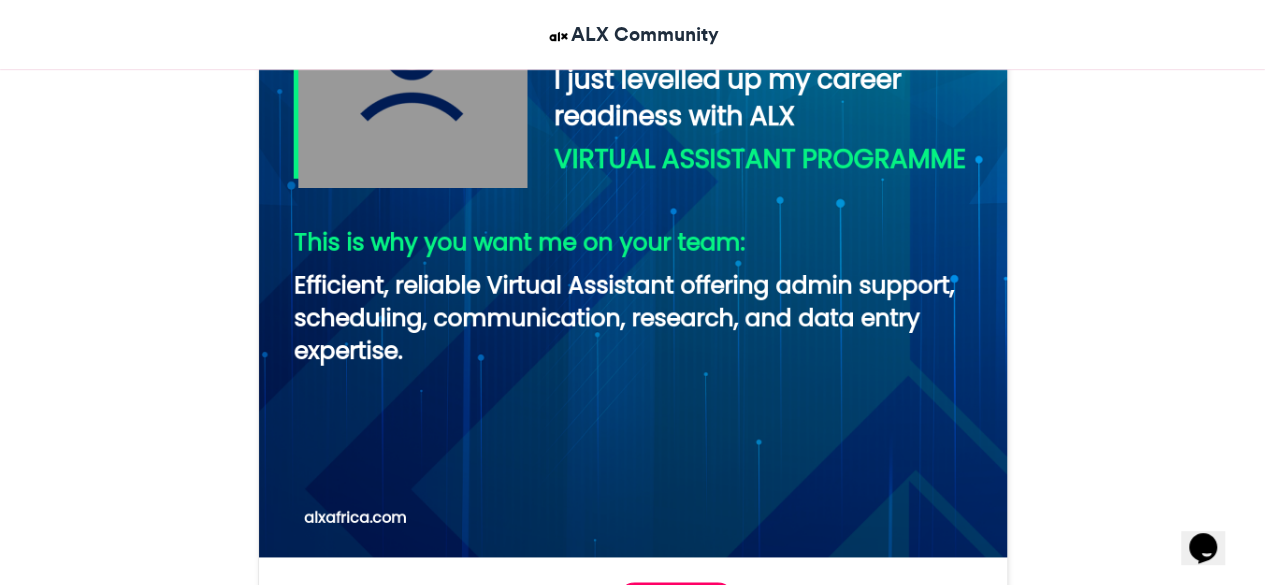scroll, scrollTop: 1173, scrollLeft: 0, axis: vertical 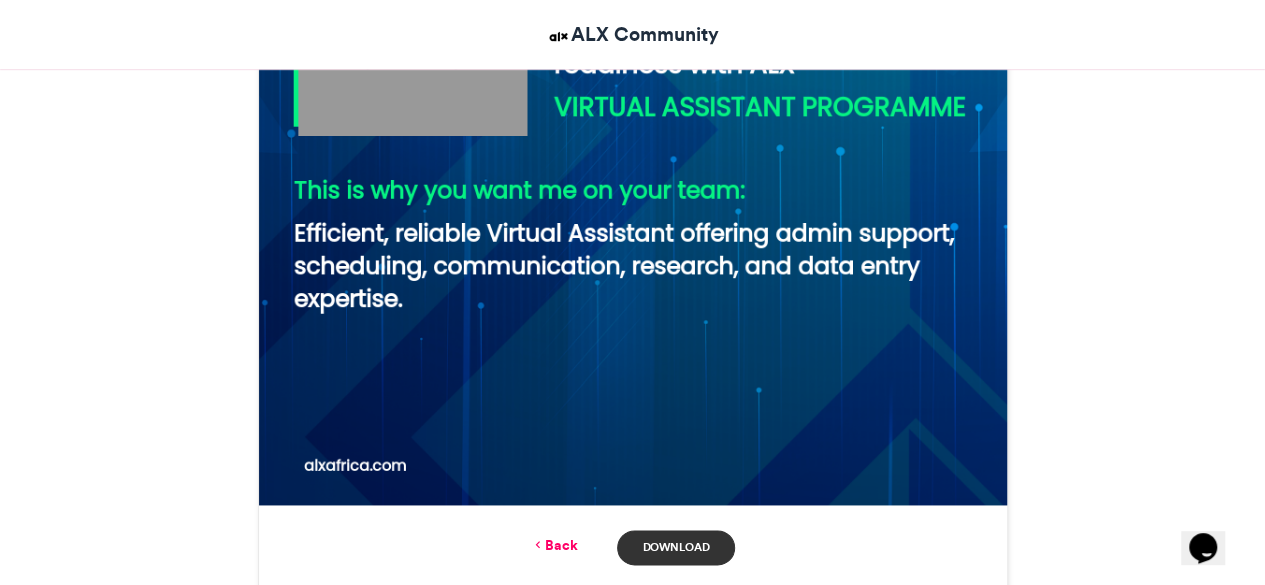 click on "Download" at bounding box center (675, 547) 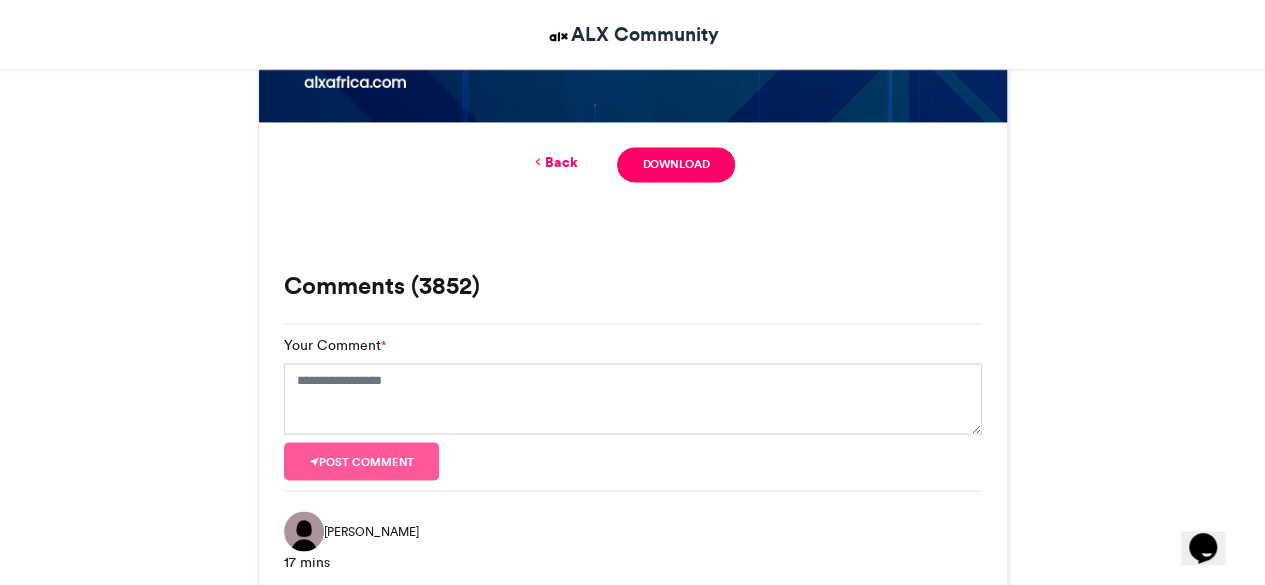 scroll, scrollTop: 1593, scrollLeft: 0, axis: vertical 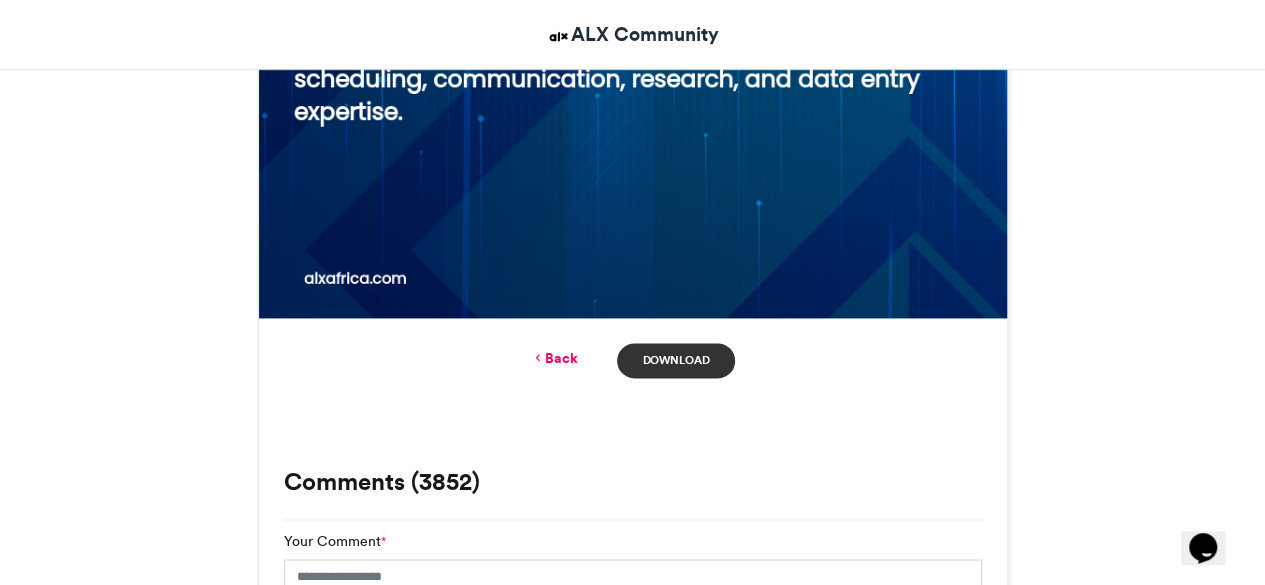 click on "Download" at bounding box center (675, 360) 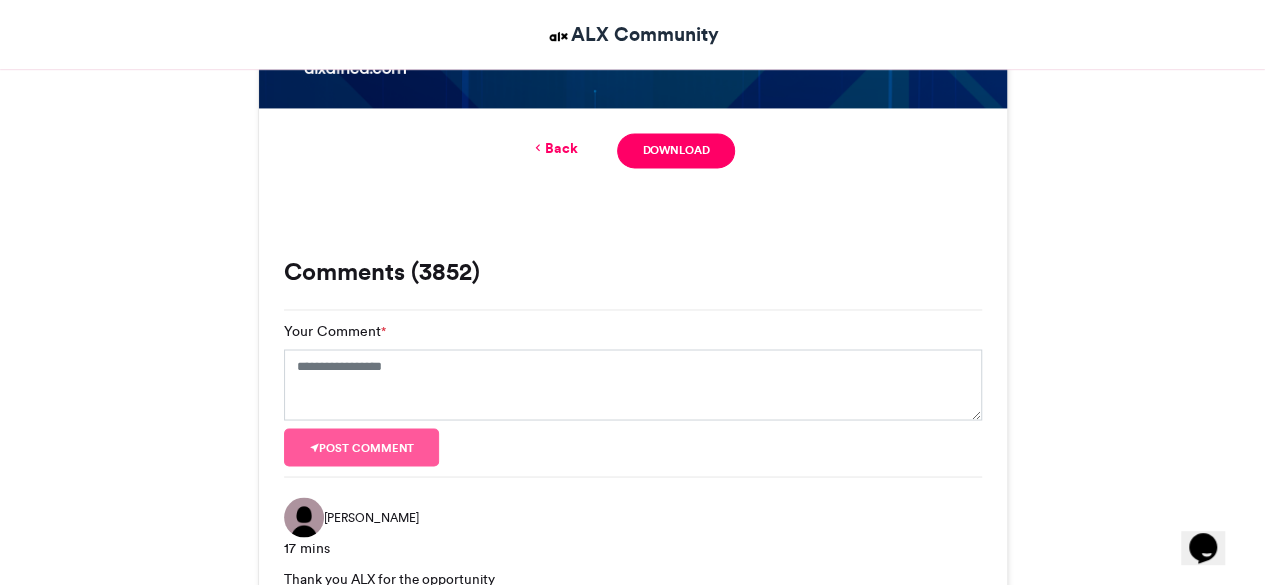 scroll, scrollTop: 1588, scrollLeft: 0, axis: vertical 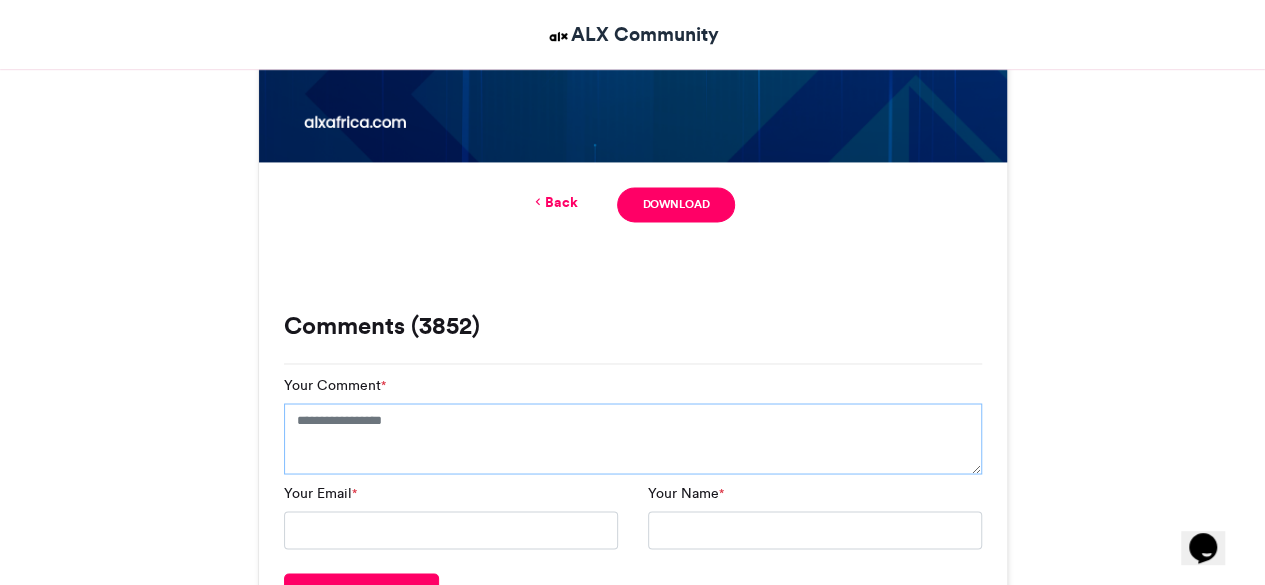 click on "Your Comment  *" at bounding box center (633, 439) 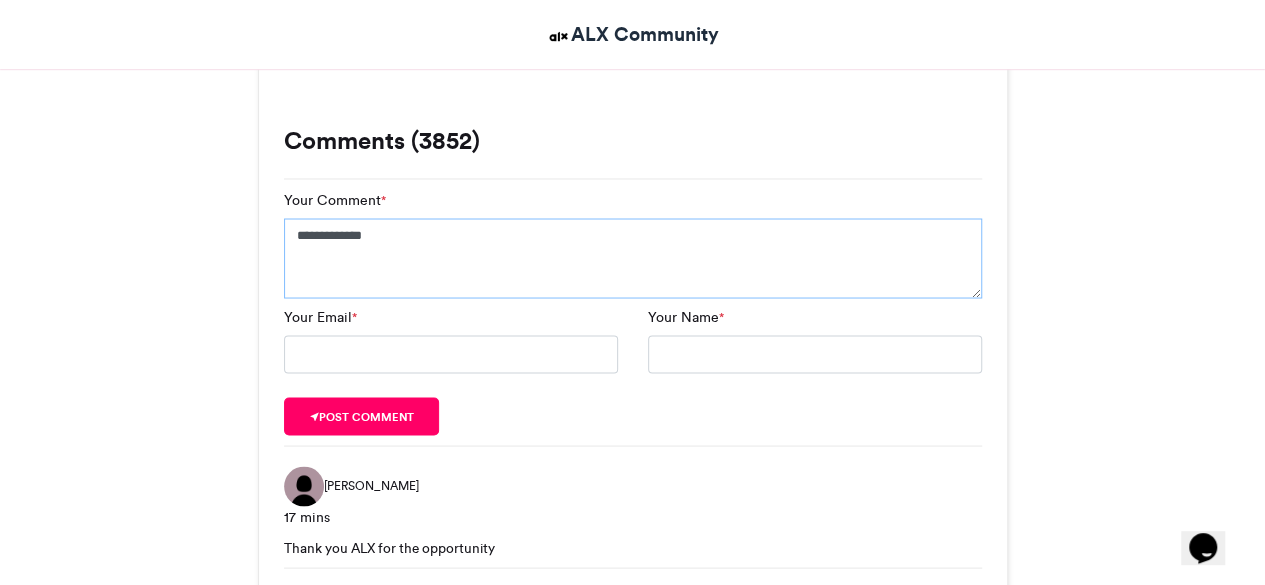 scroll, scrollTop: 1744, scrollLeft: 0, axis: vertical 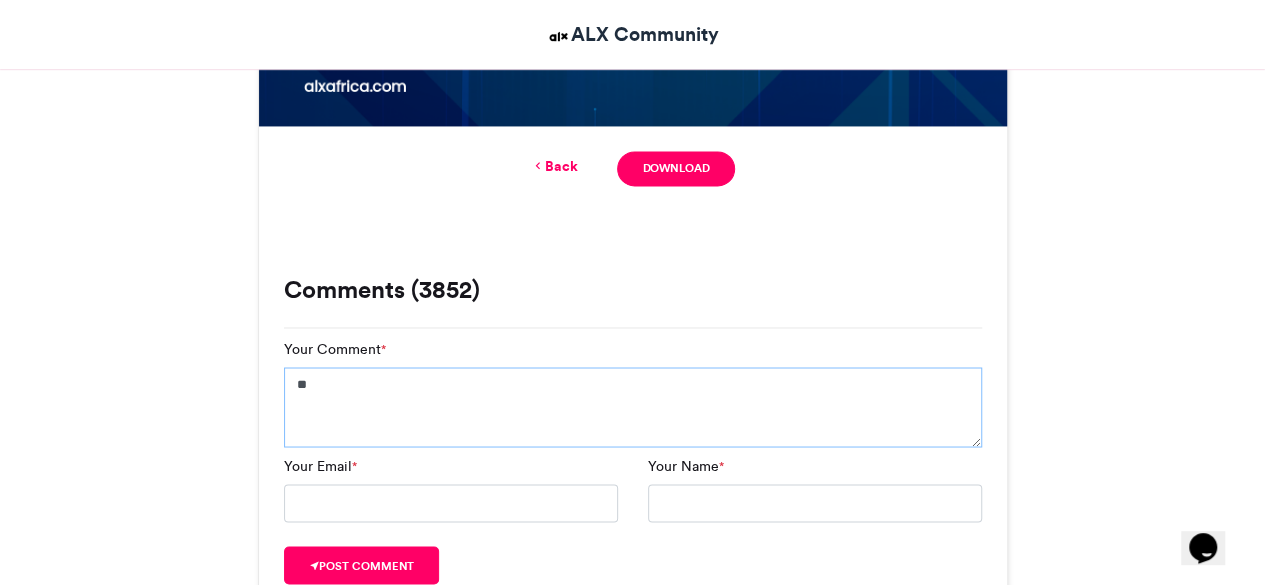 type on "*" 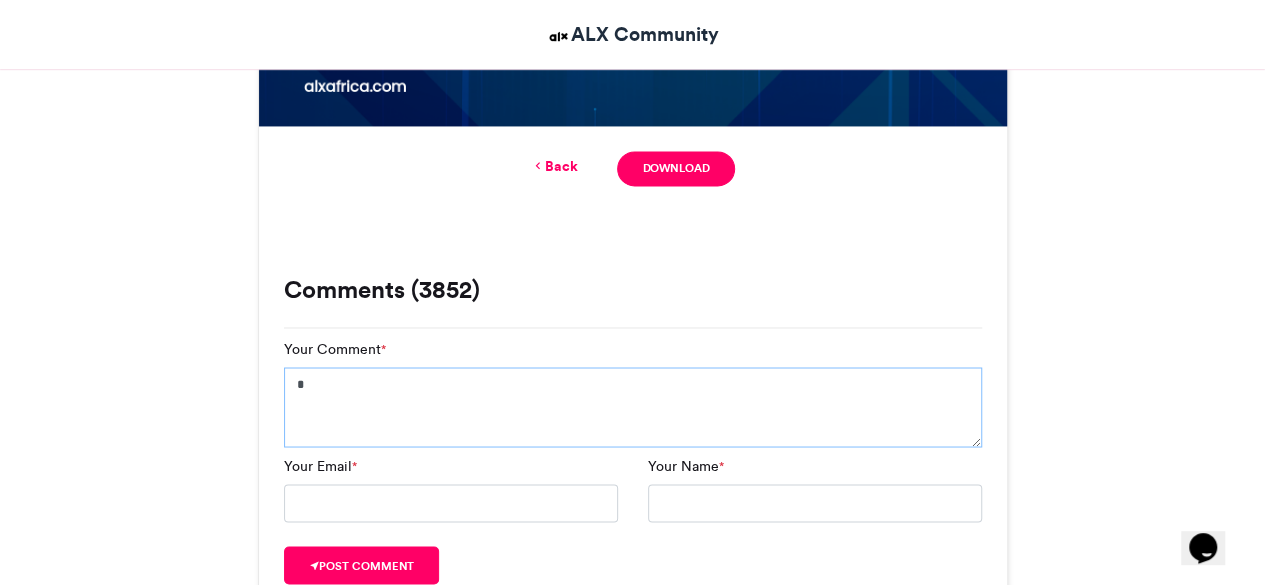type 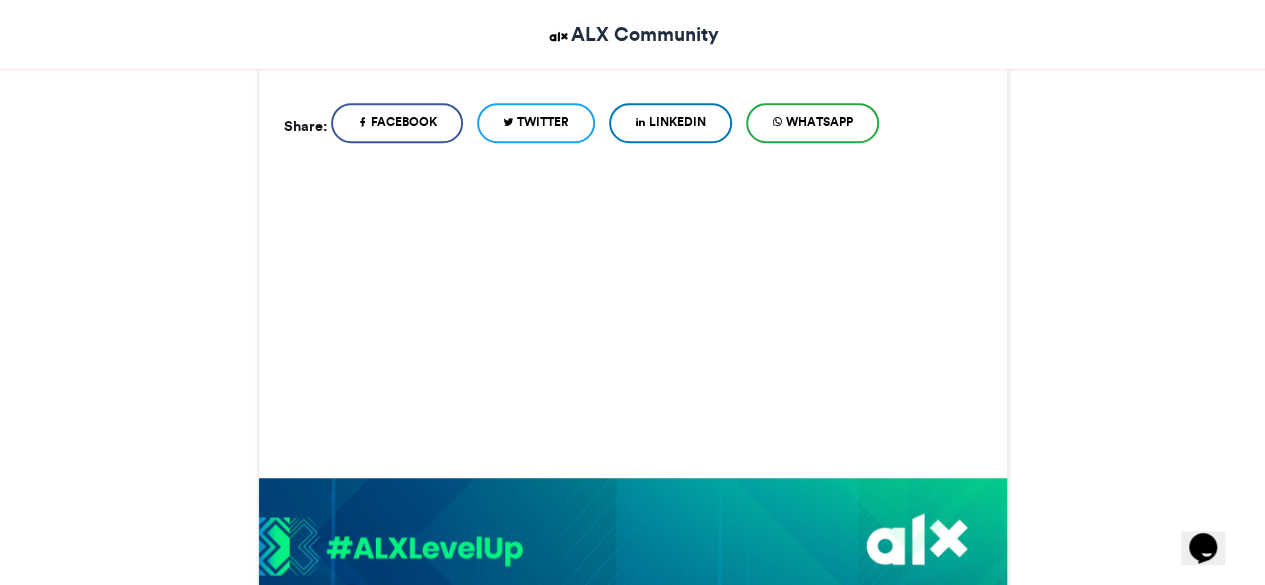scroll, scrollTop: 447, scrollLeft: 0, axis: vertical 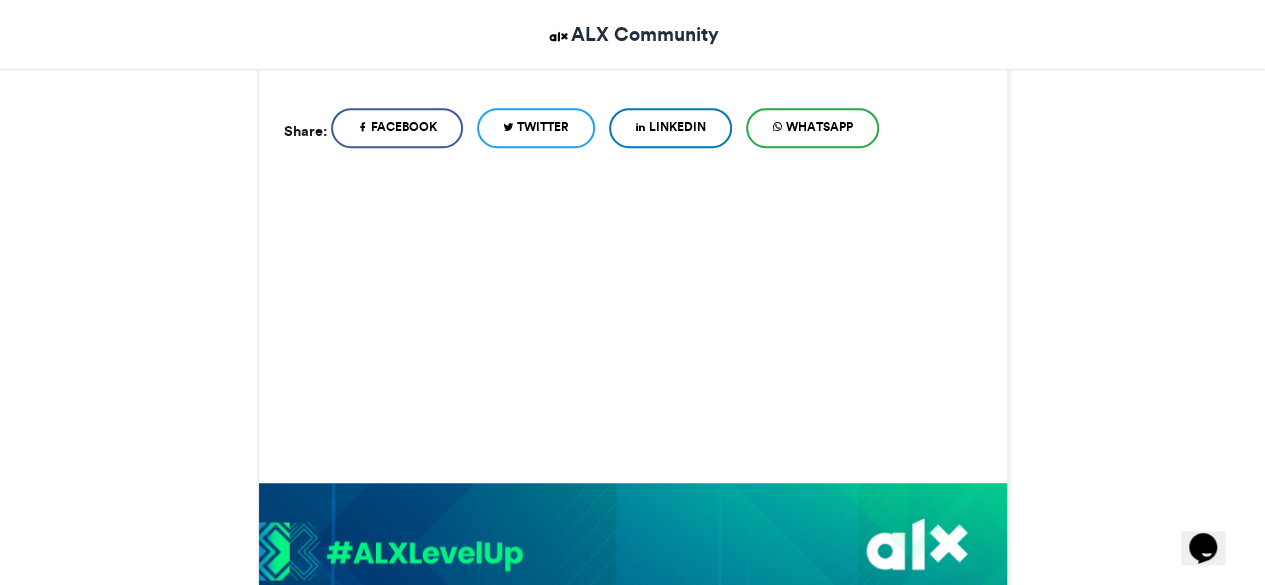click on "LinkedIn" at bounding box center (677, 127) 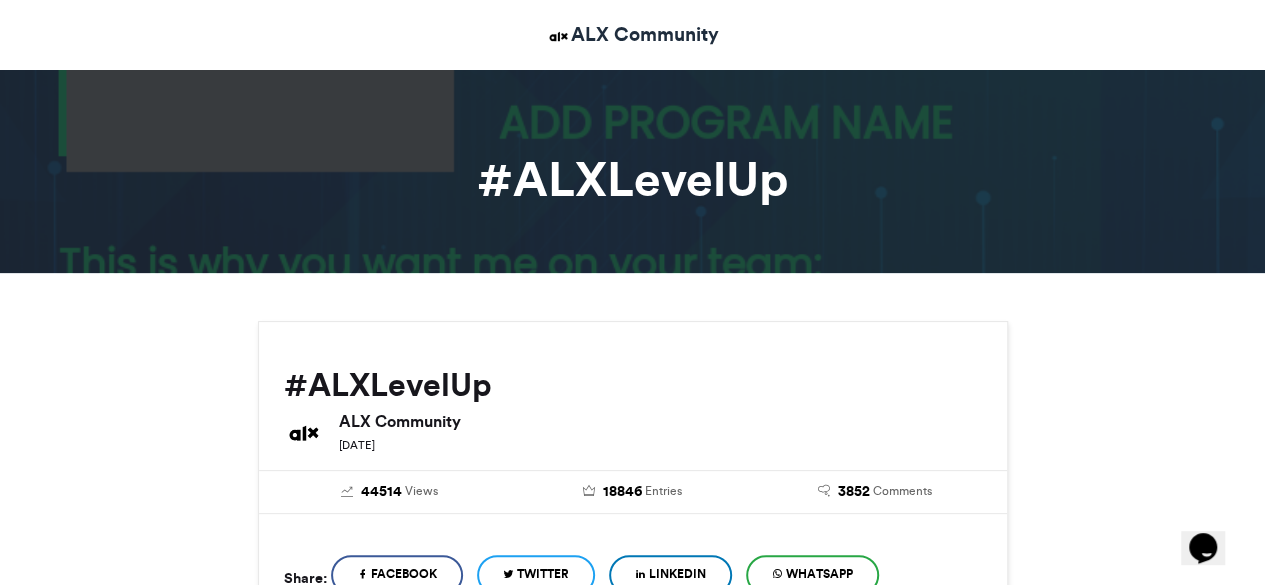 scroll, scrollTop: 160, scrollLeft: 0, axis: vertical 